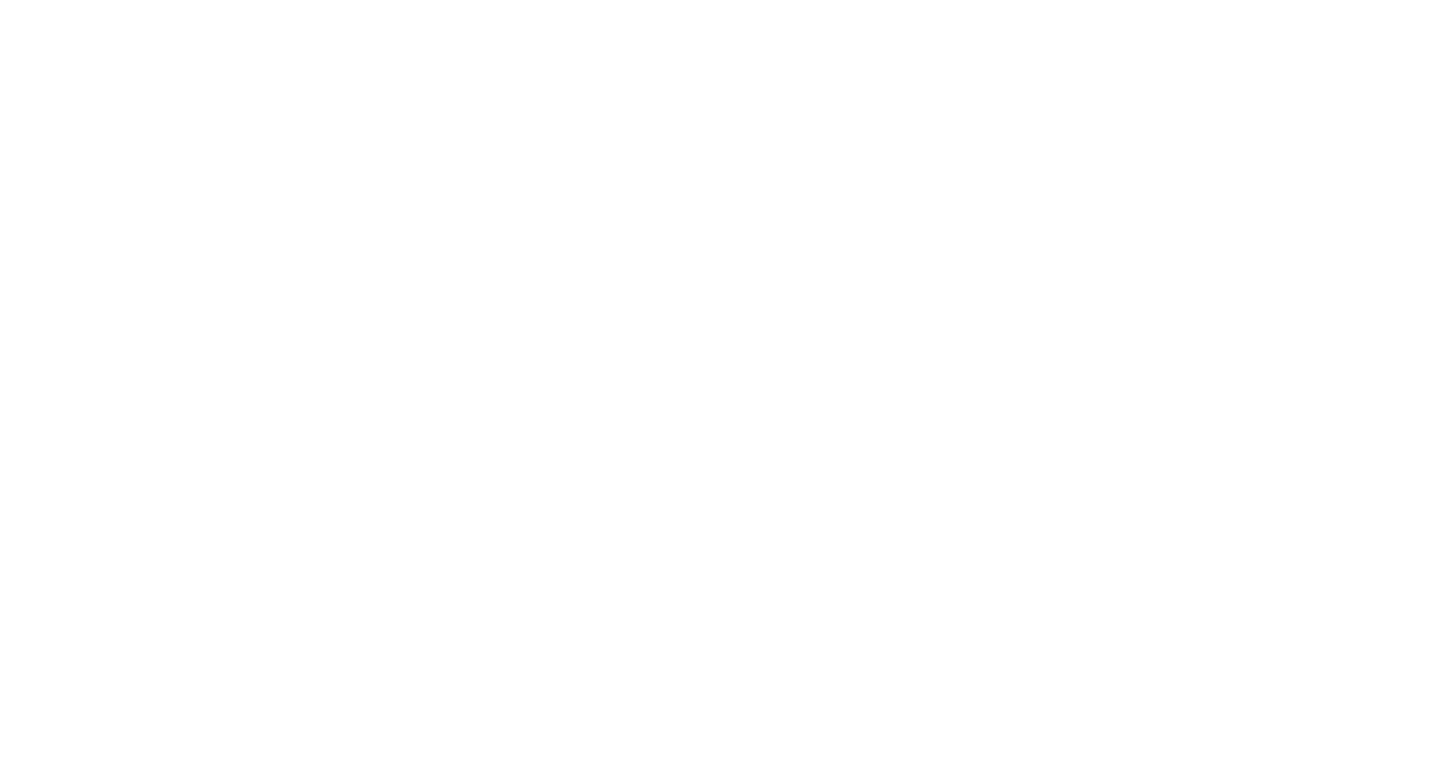 scroll, scrollTop: 0, scrollLeft: 0, axis: both 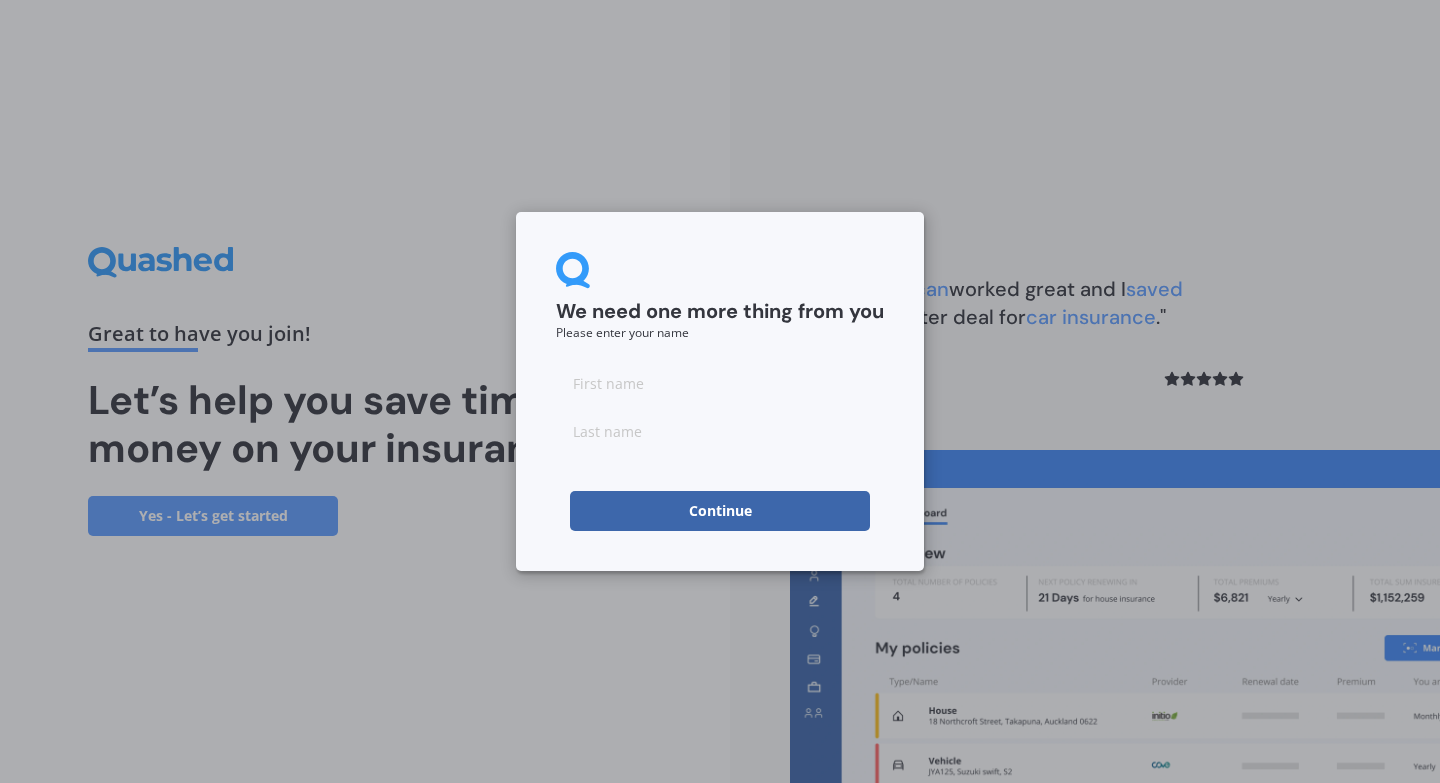 click at bounding box center (720, 383) 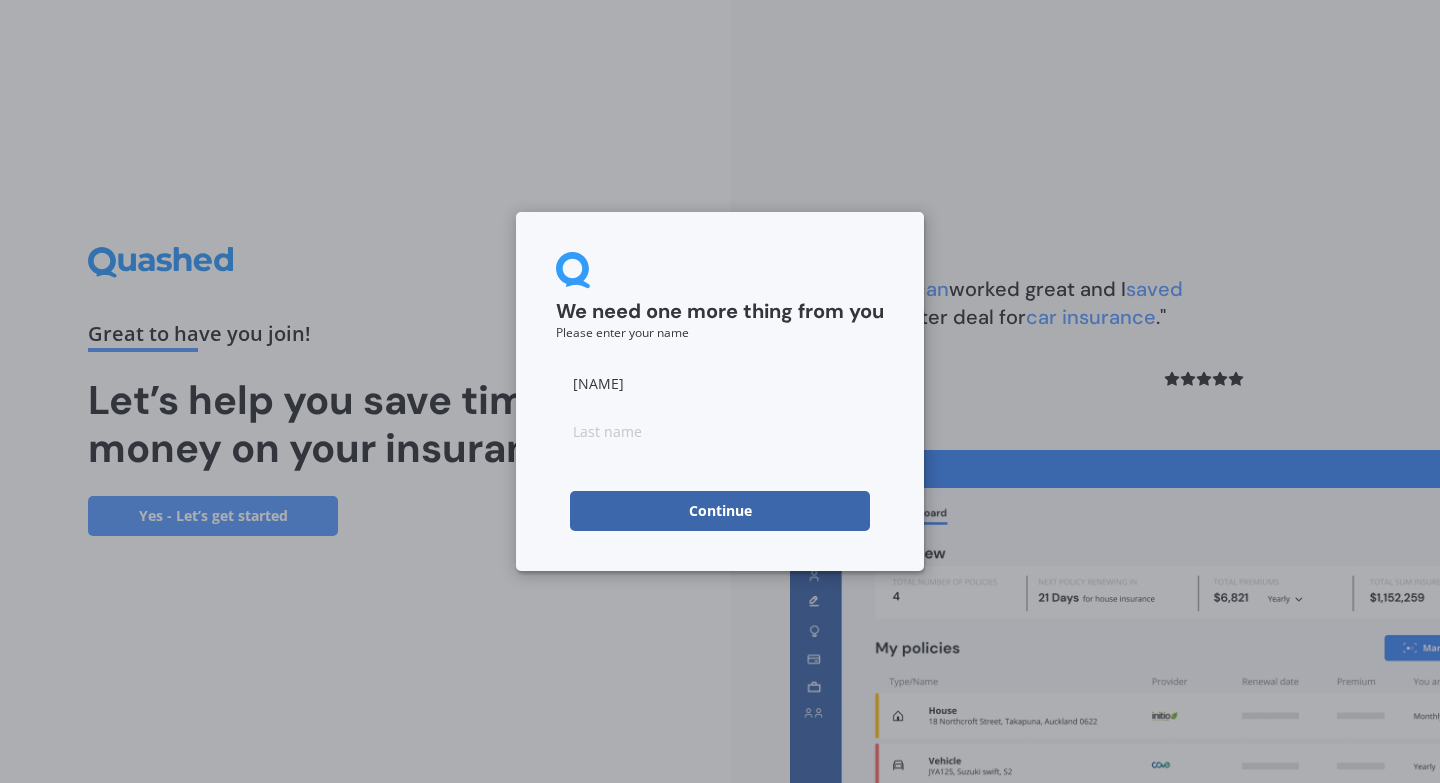 type on "[NAME]" 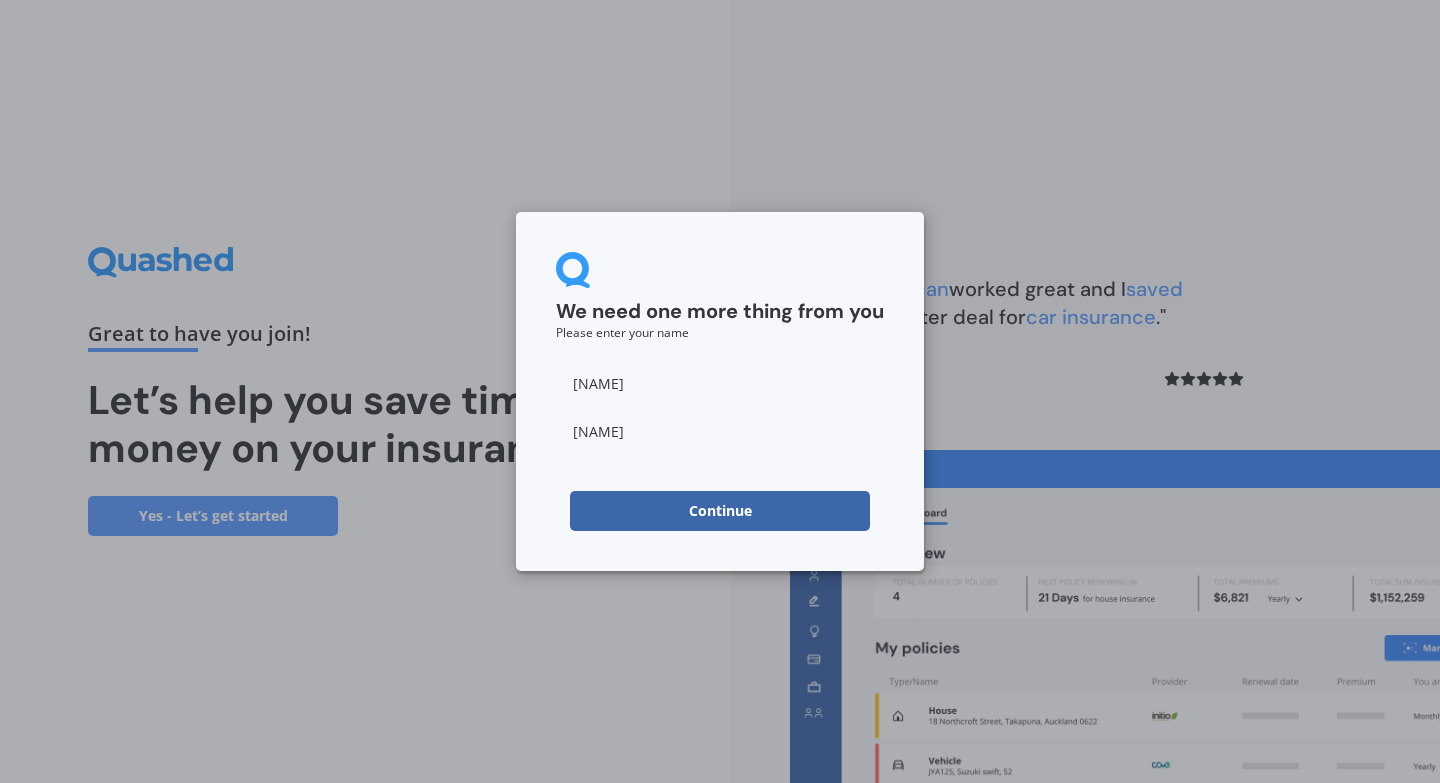 type on "[LAST]" 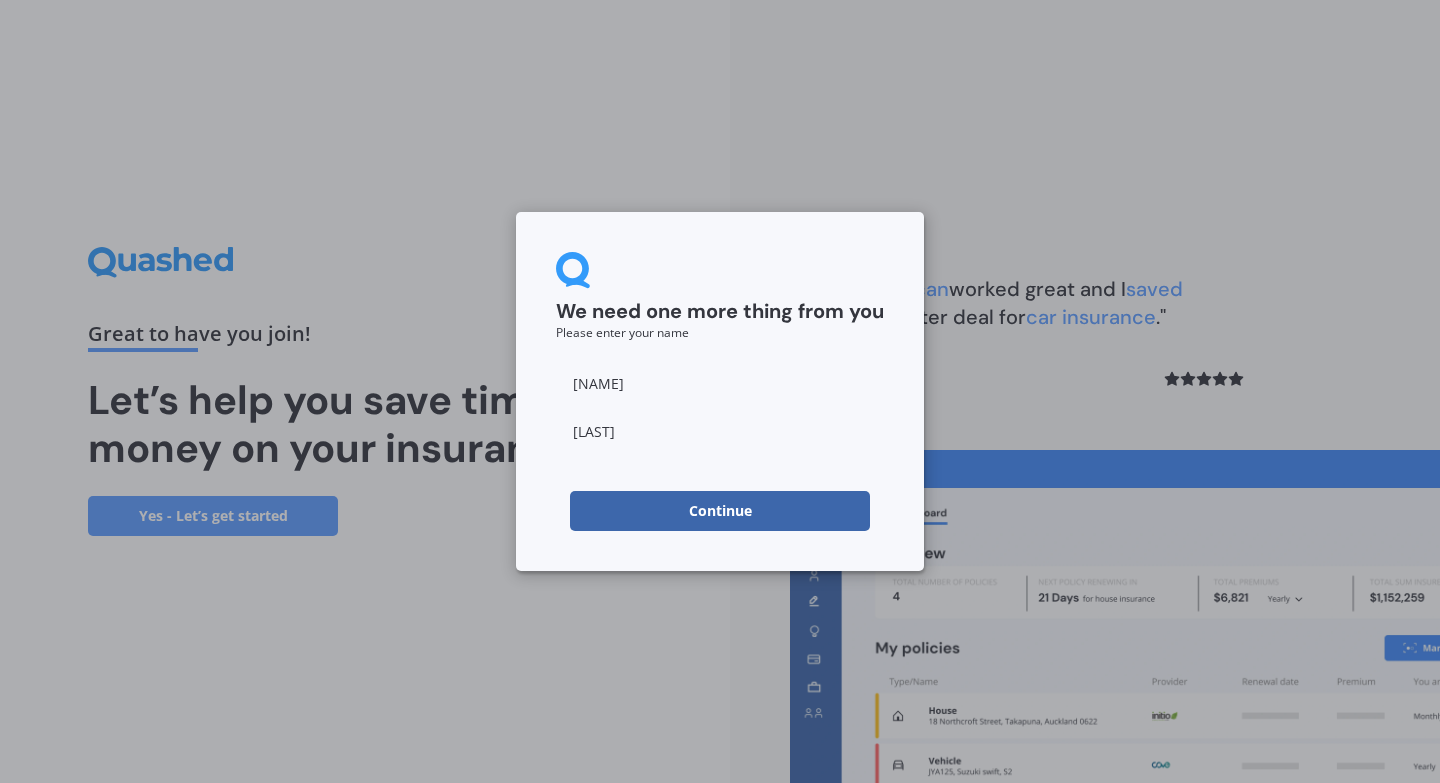 click on "Continue" at bounding box center [720, 511] 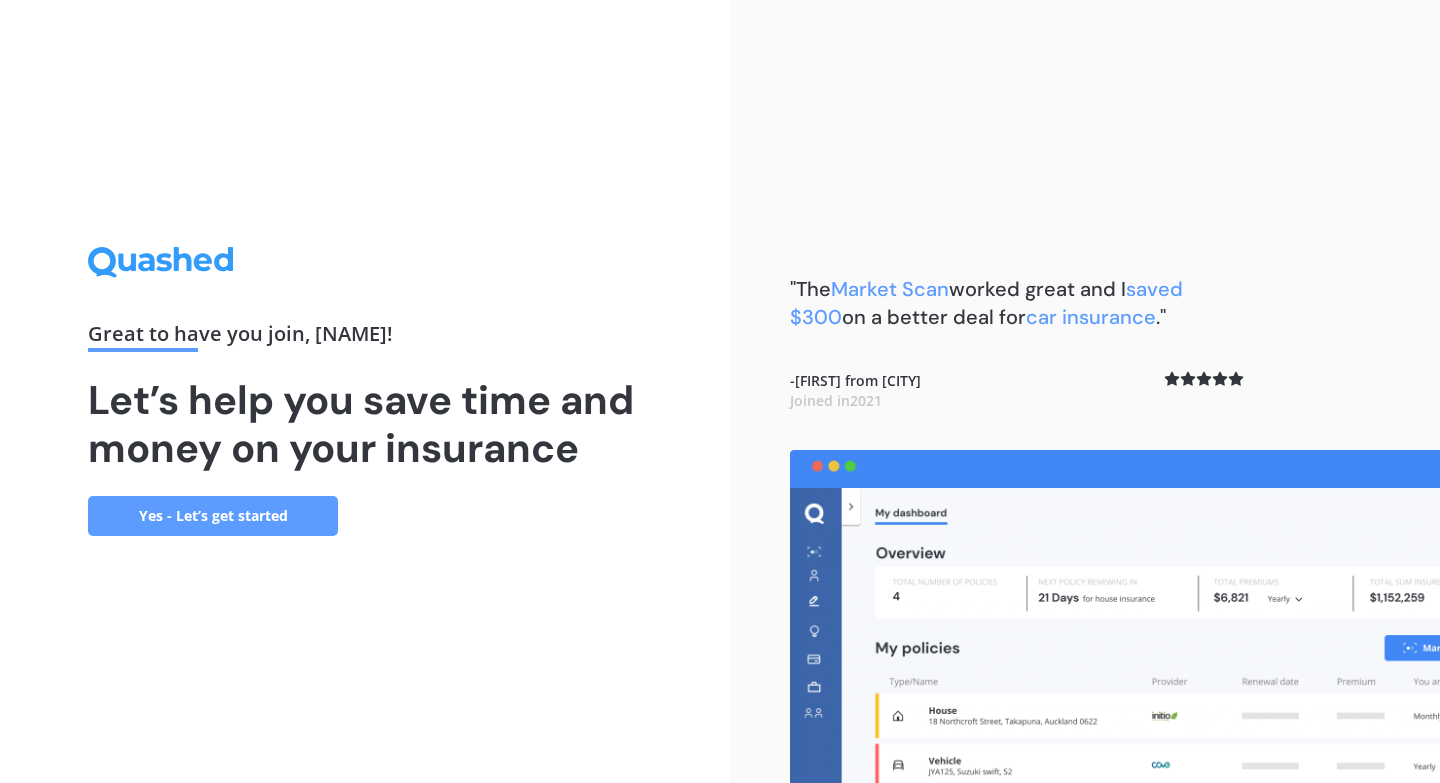 click on "Yes - Let’s get started" at bounding box center (213, 516) 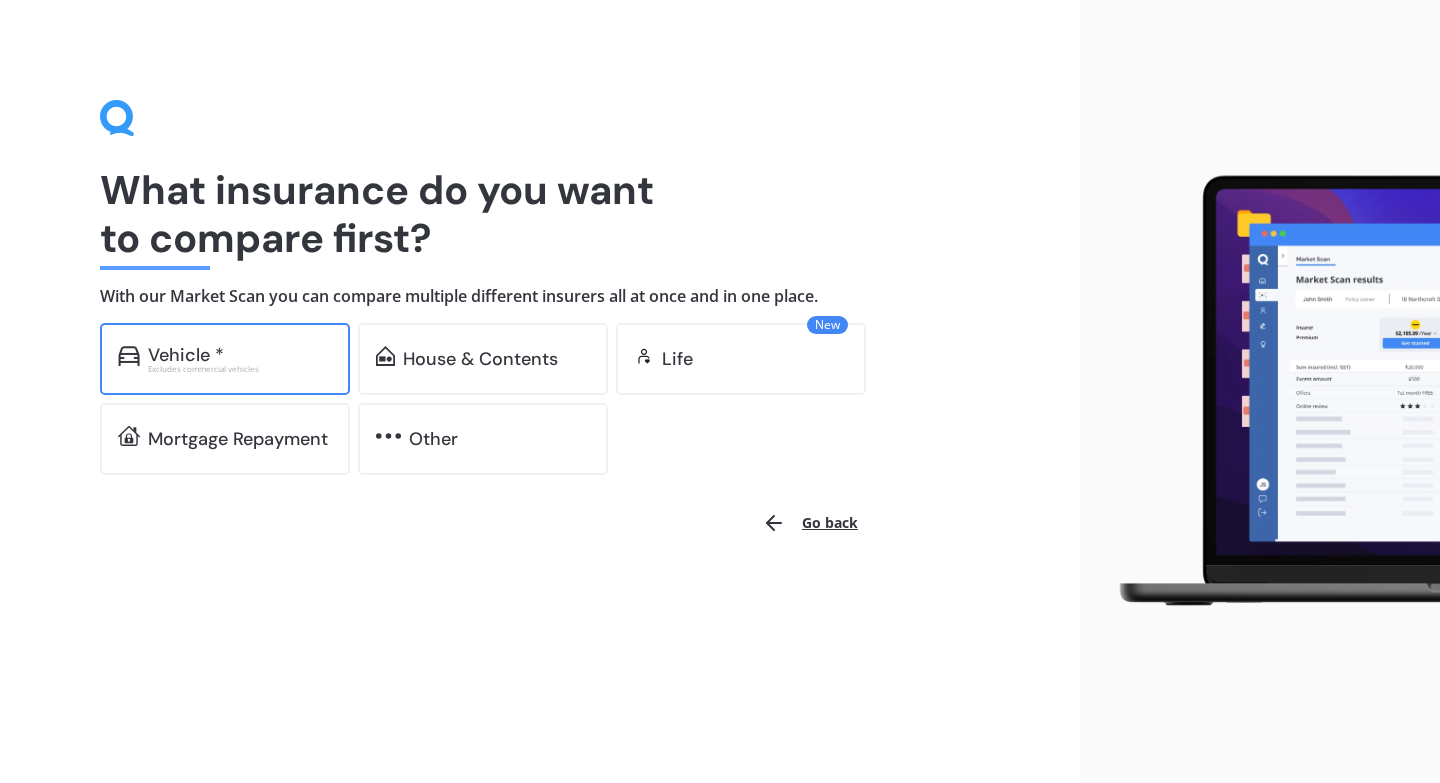 click on "Vehicle *" at bounding box center (240, 355) 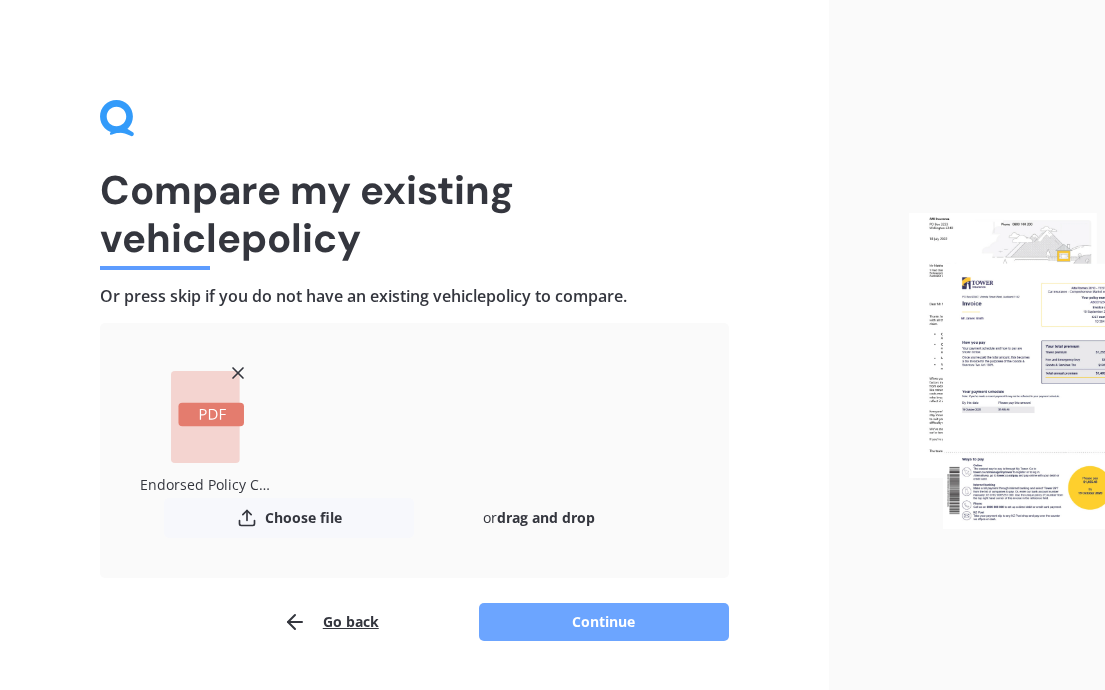 click on "Continue" at bounding box center [604, 622] 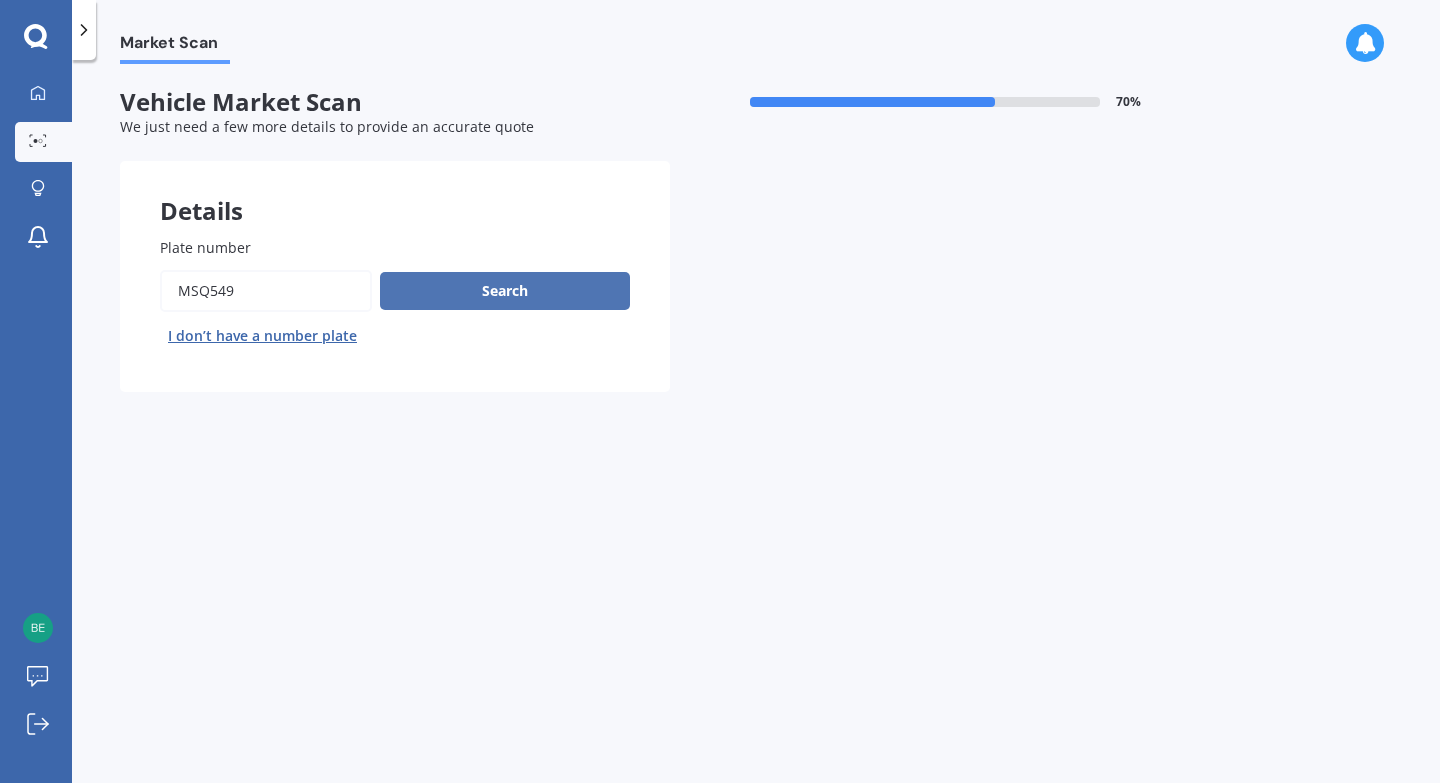 click on "Search" at bounding box center (505, 291) 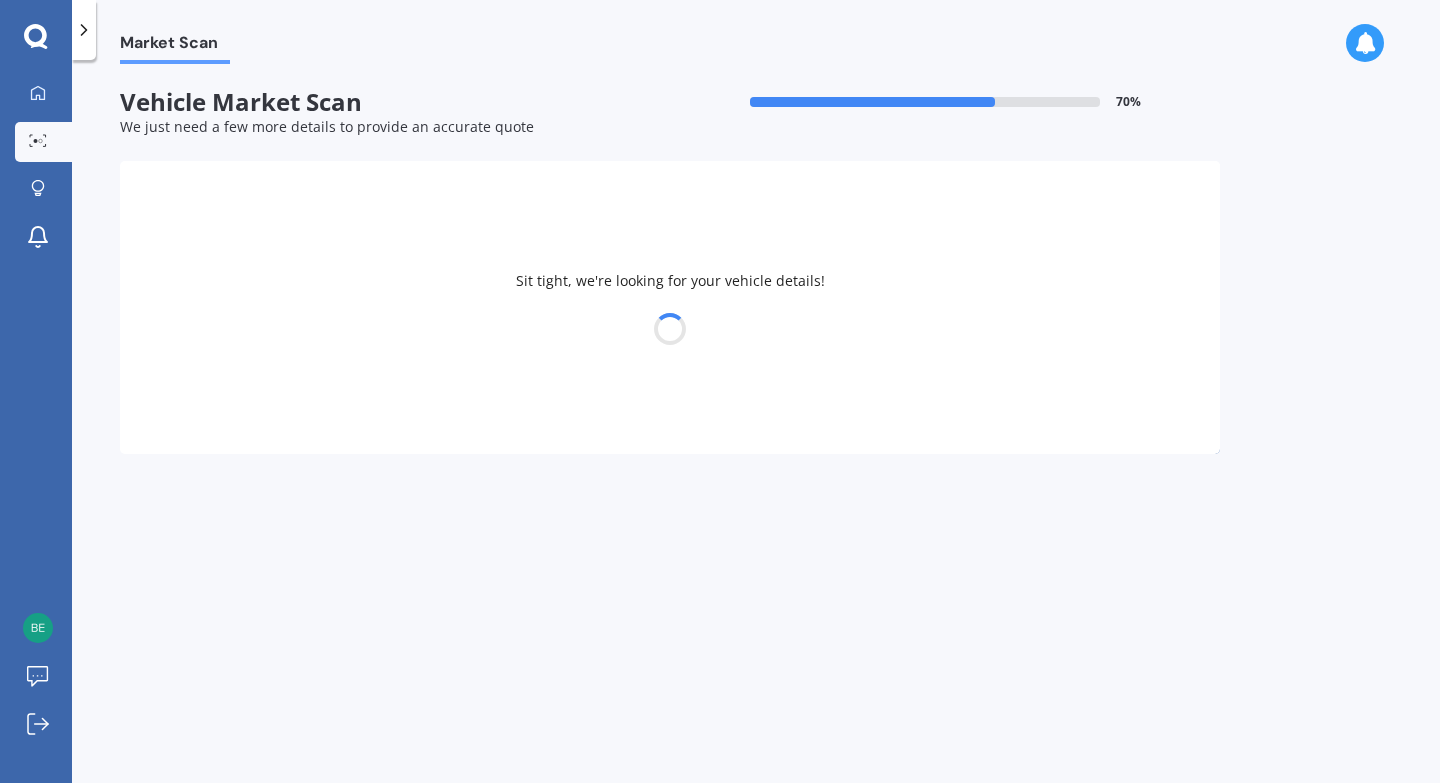 select on "SUZUKI" 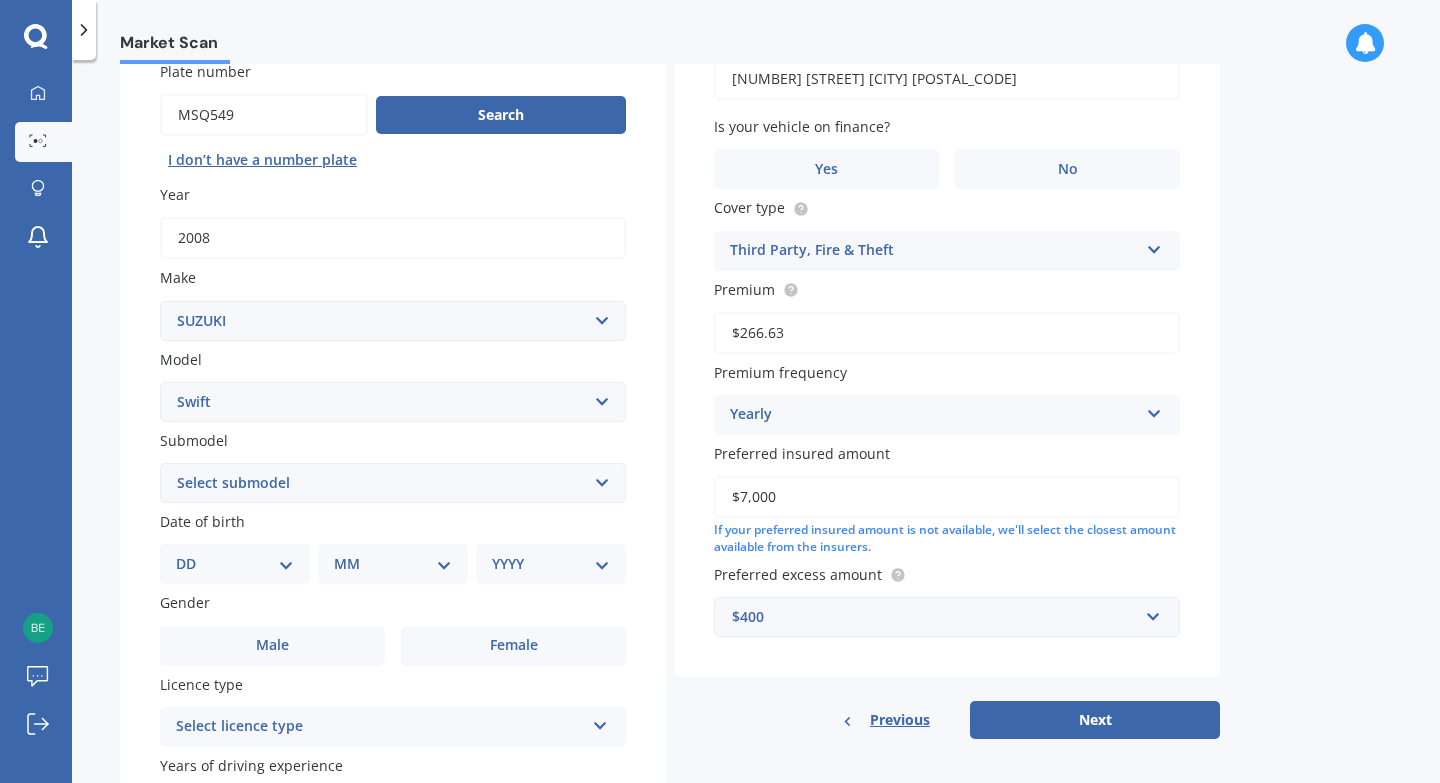 scroll, scrollTop: 177, scrollLeft: 0, axis: vertical 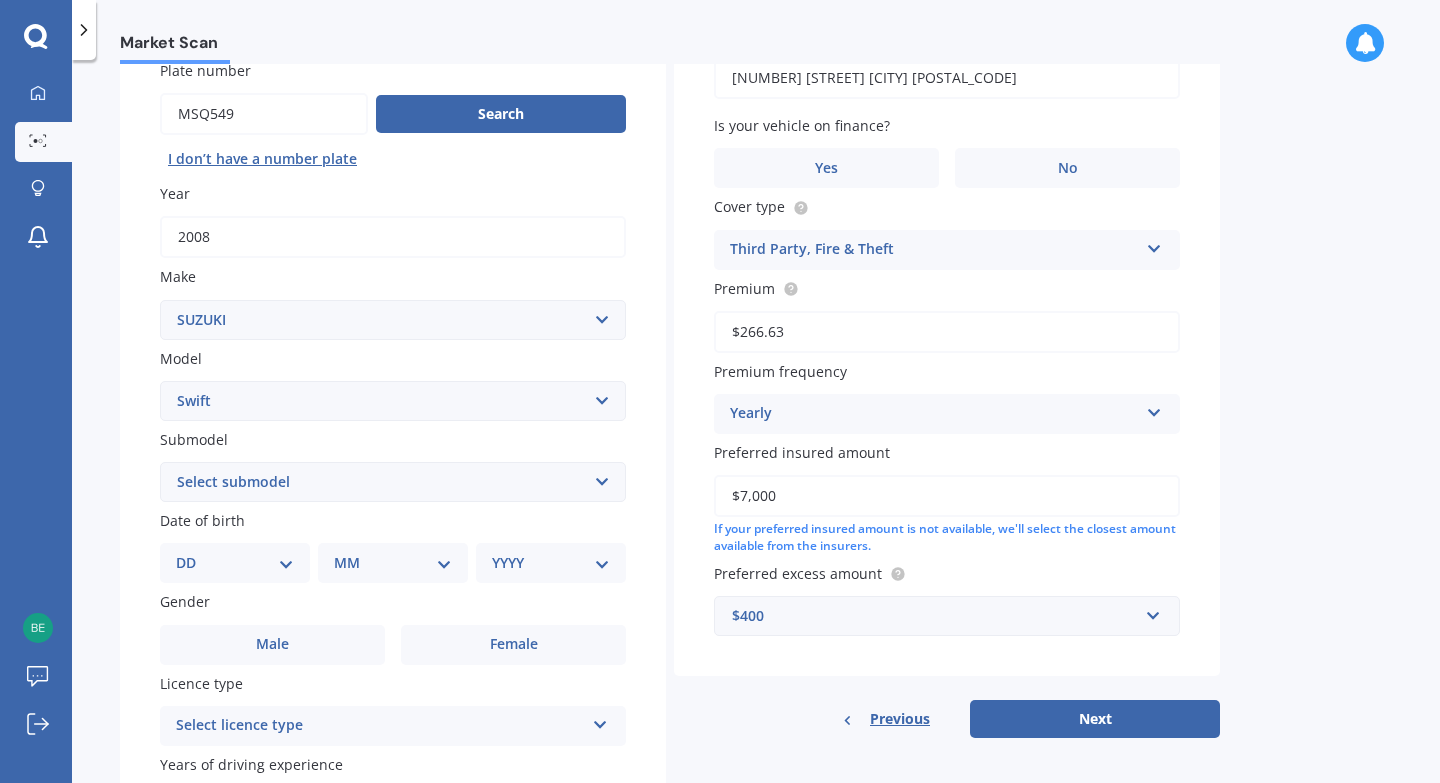 click on "DD 01 02 03 04 05 06 07 08 09 10 11 12 13 14 15 16 17 18 19 20 21 22 23 24 25 26 27 28 29 30 31" at bounding box center [235, 563] 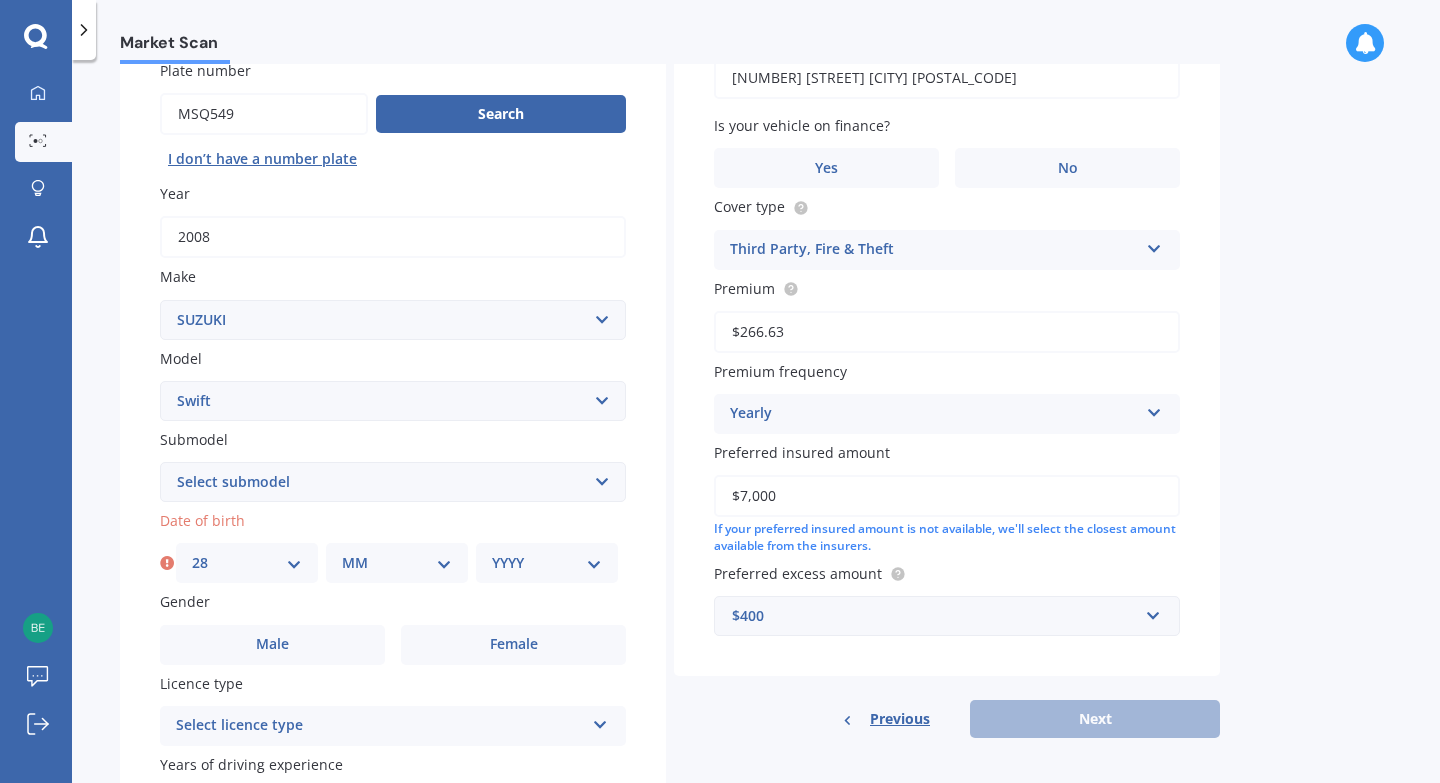 click on "MM 01 02 03 04 05 06 07 08 09 10 11 12" at bounding box center [397, 563] 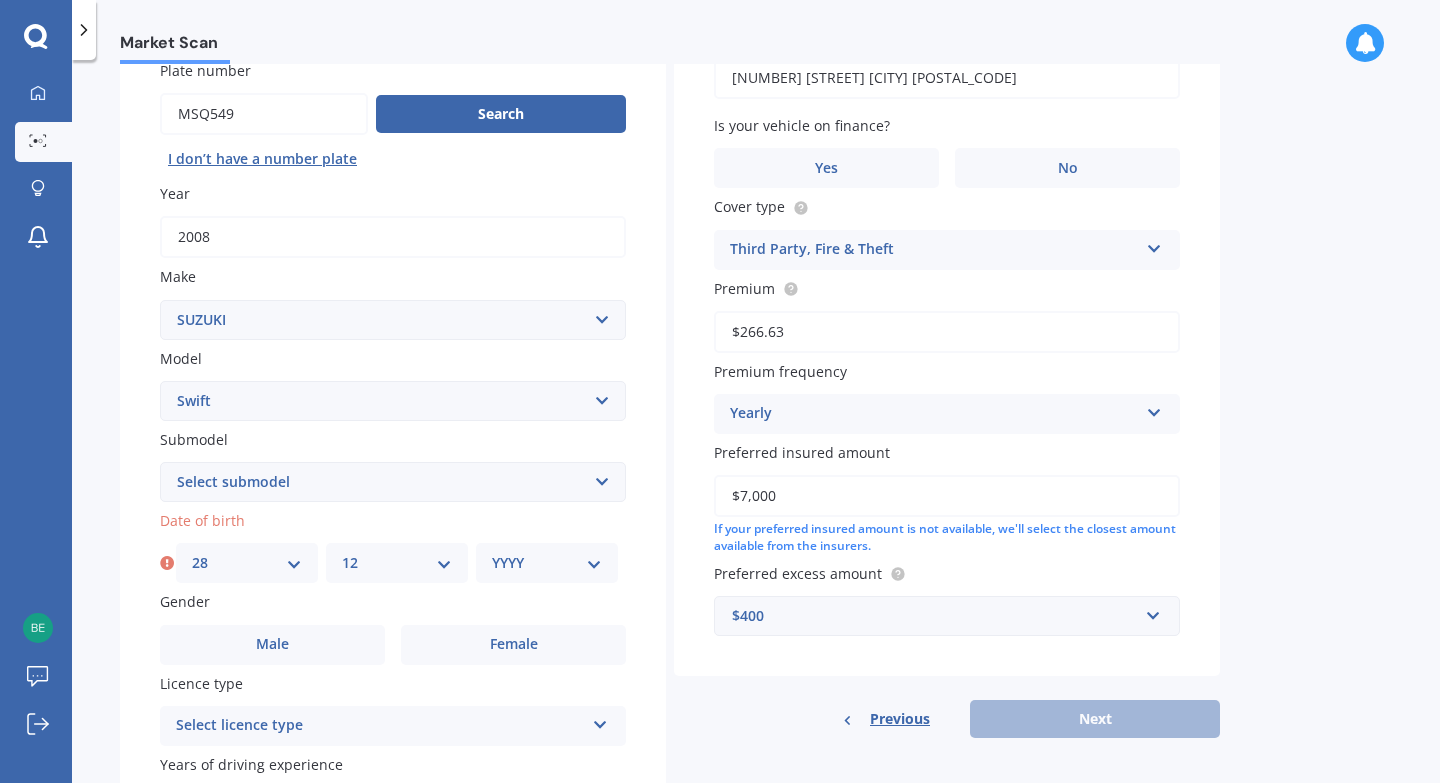 click on "YYYY 2025 2024 2023 2022 2021 2020 2019 2018 2017 2016 2015 2014 2013 2012 2011 2010 2009 2008 2007 2006 2005 2004 2003 2002 2001 2000 1999 1998 1997 1996 1995 1994 1993 1992 1991 1990 1989 1988 1987 1986 1985 1984 1983 1982 1981 1980 1979 1978 1977 1976 1975 1974 1973 1972 1971 1970 1969 1968 1967 1966 1965 1964 1963 1962 1961 1960 1959 1958 1957 1956 1955 1954 1953 1952 1951 1950 1949 1948 1947 1946 1945 1944 1943 1942 1941 1940 1939 1938 1937 1936 1935 1934 1933 1932 1931 1930 1929 1928 1927 1926" at bounding box center (547, 563) 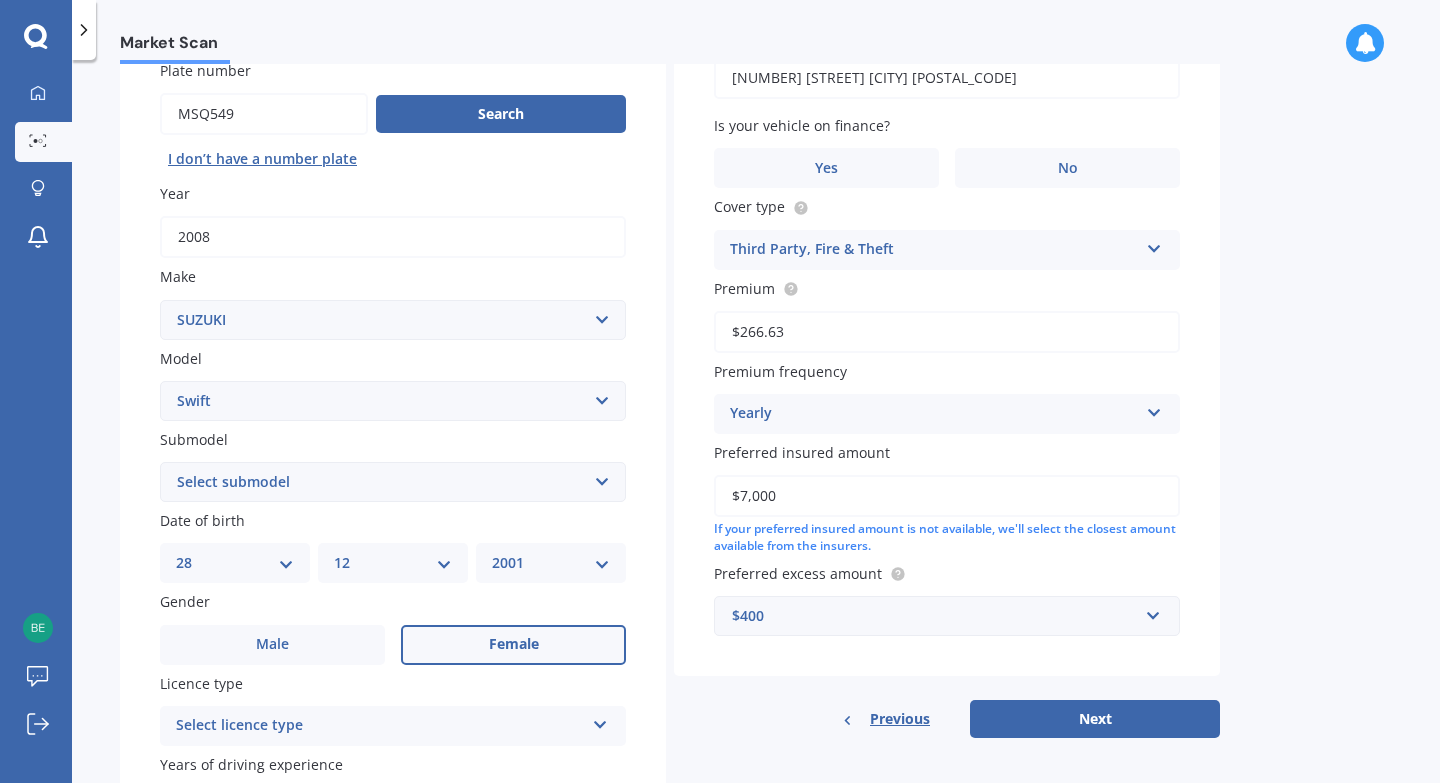 click on "Female" at bounding box center [513, 645] 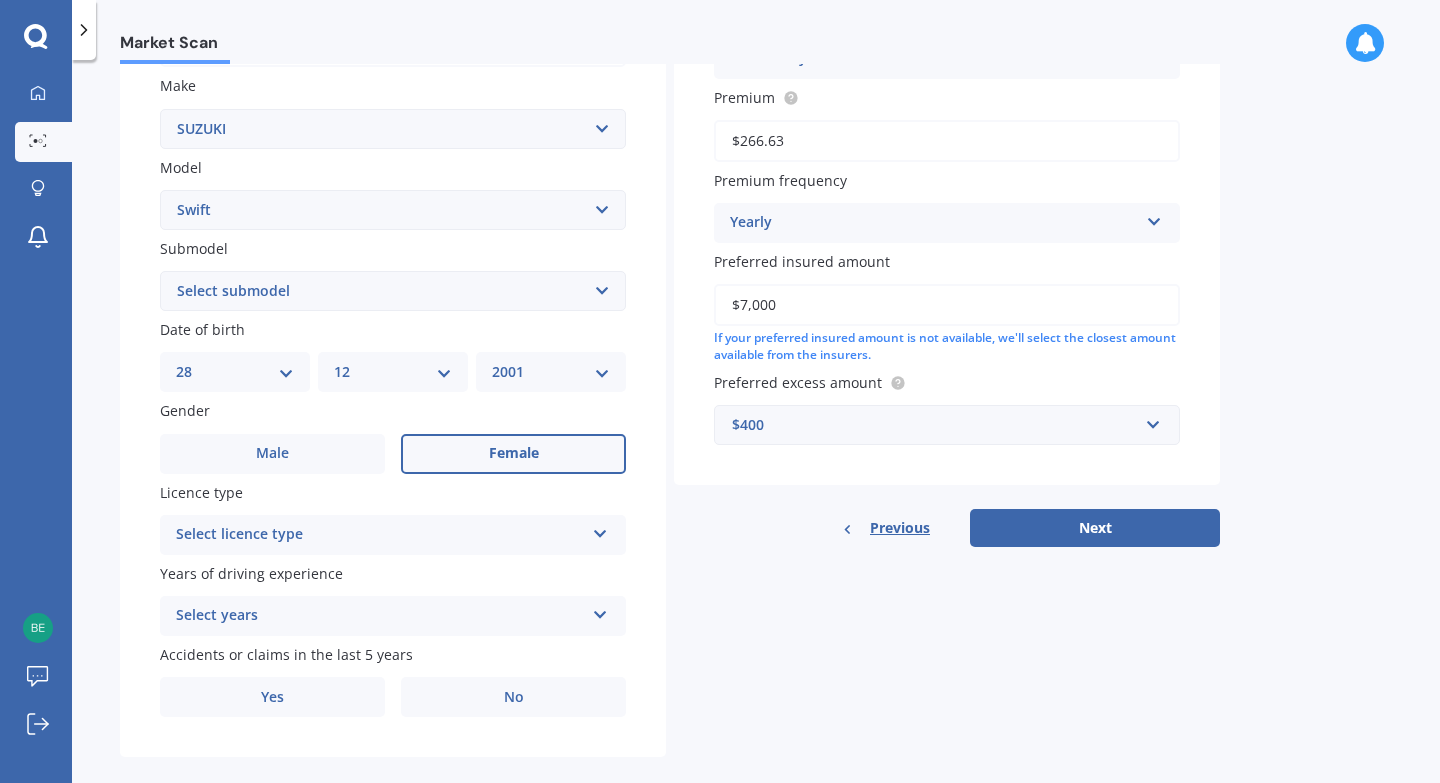 scroll, scrollTop: 370, scrollLeft: 0, axis: vertical 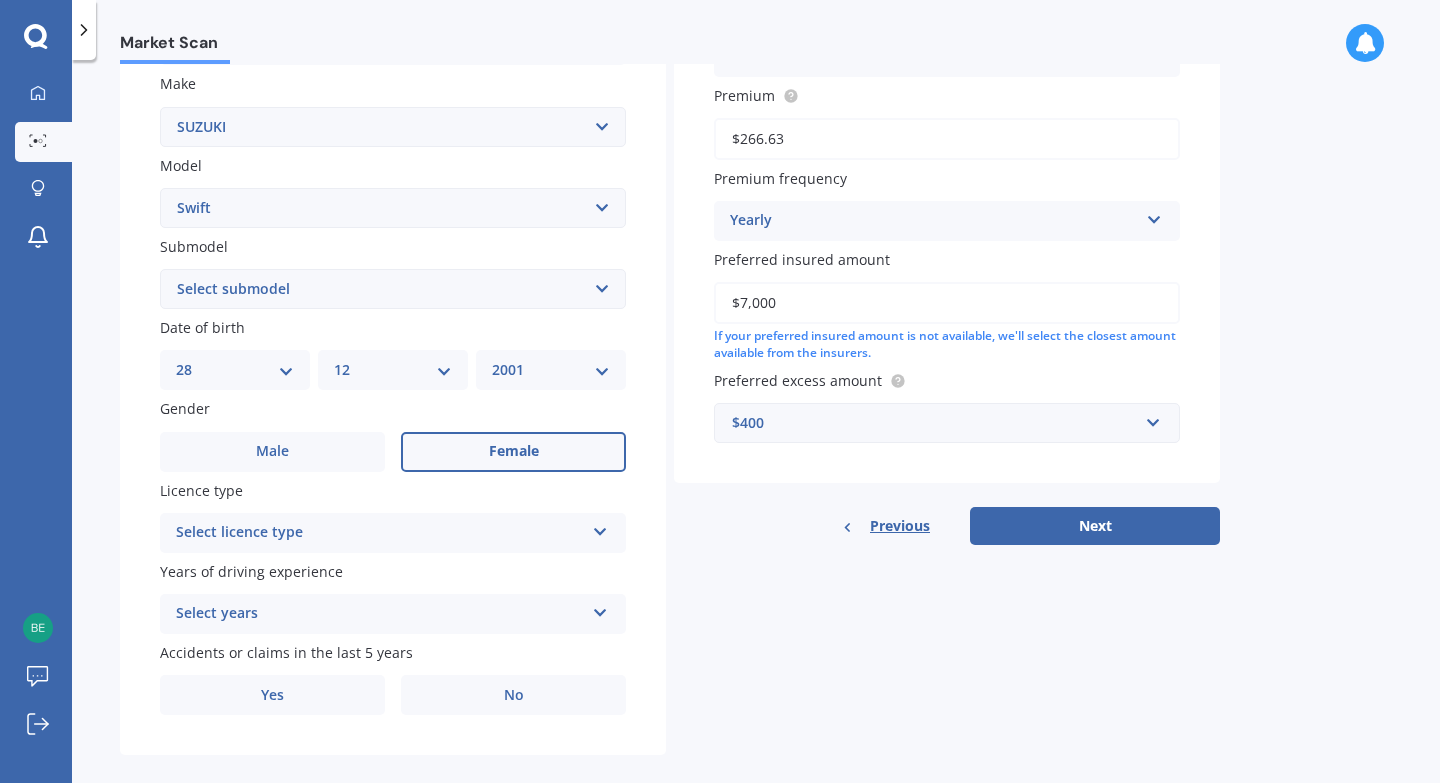 click on "Select licence type" at bounding box center [380, 533] 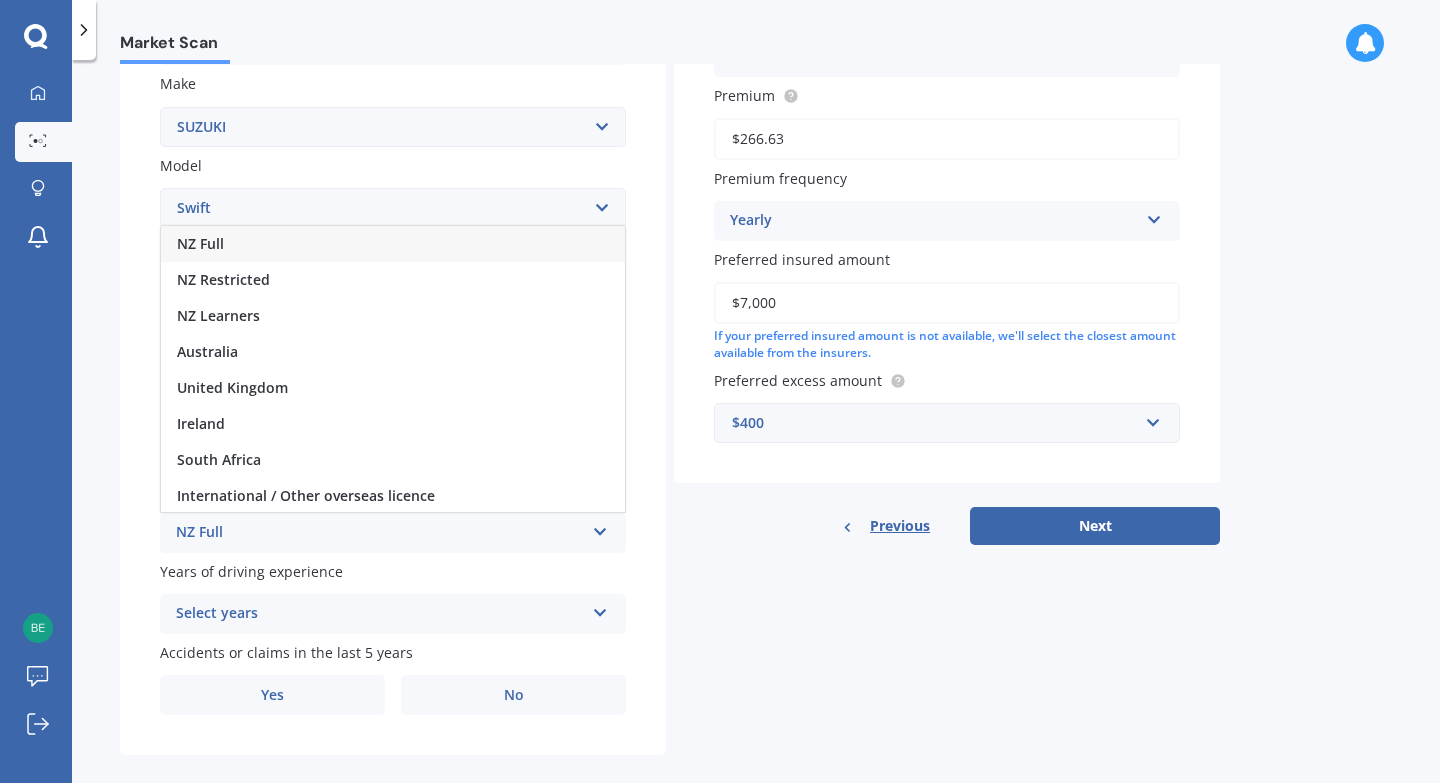 click on "NZ Full" at bounding box center [393, 244] 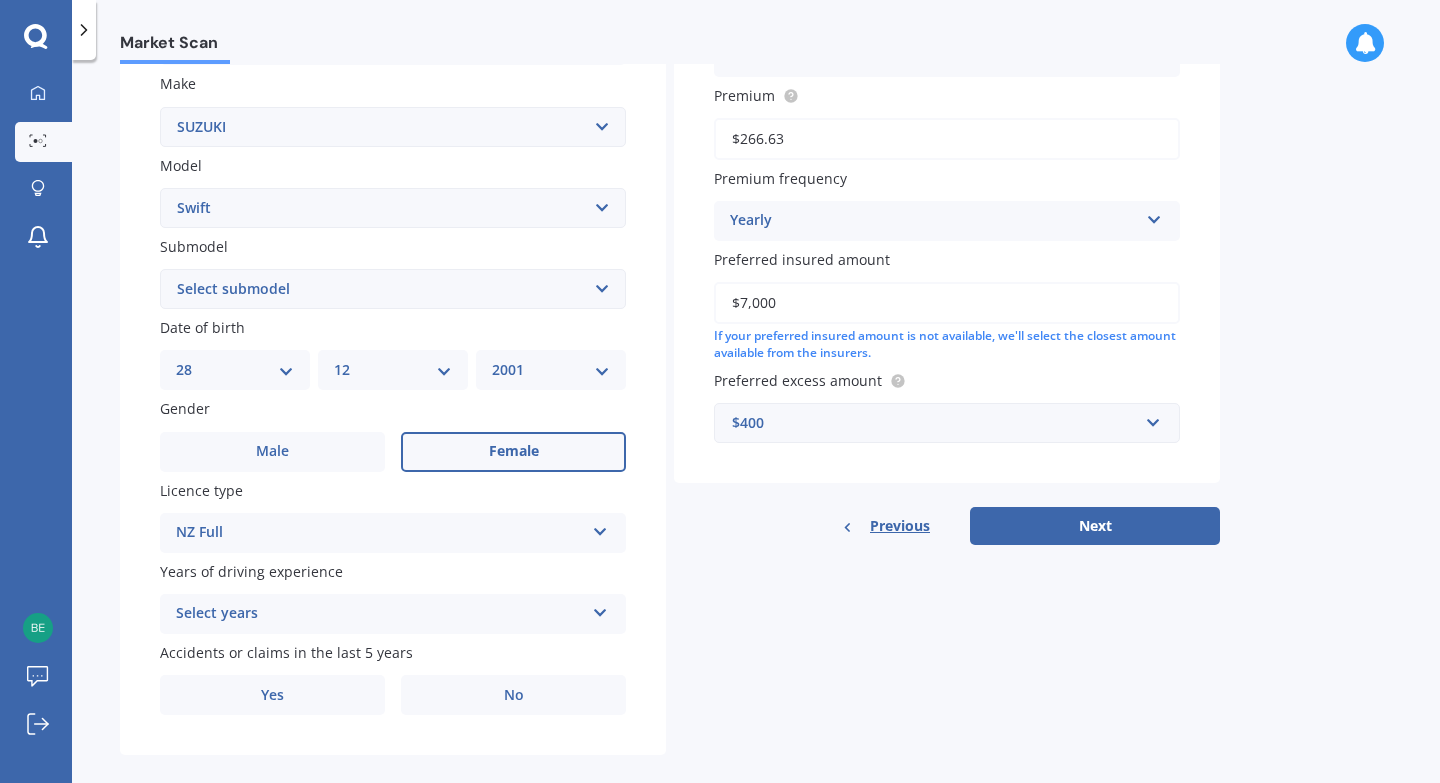 click on "Select years" at bounding box center (380, 614) 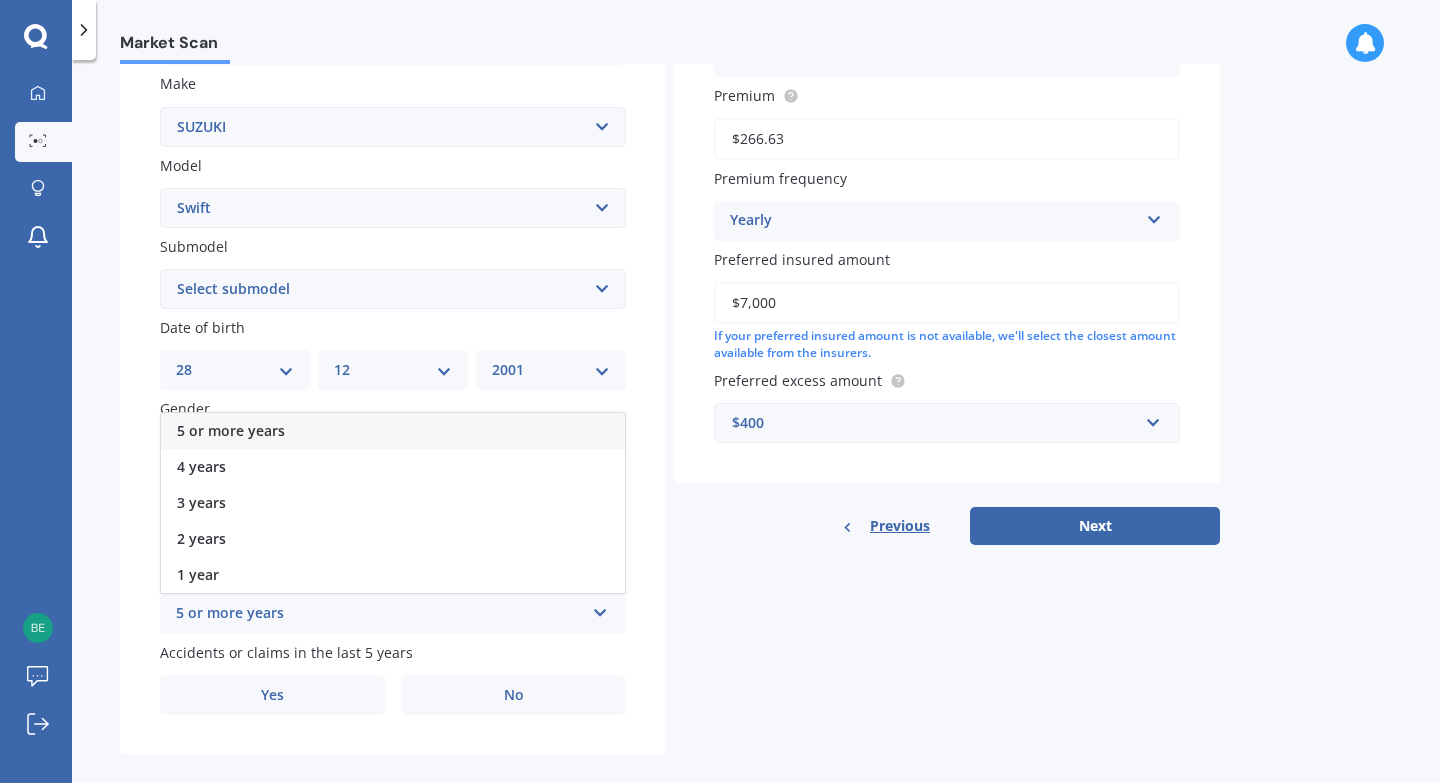 click on "5 or more years" at bounding box center (393, 431) 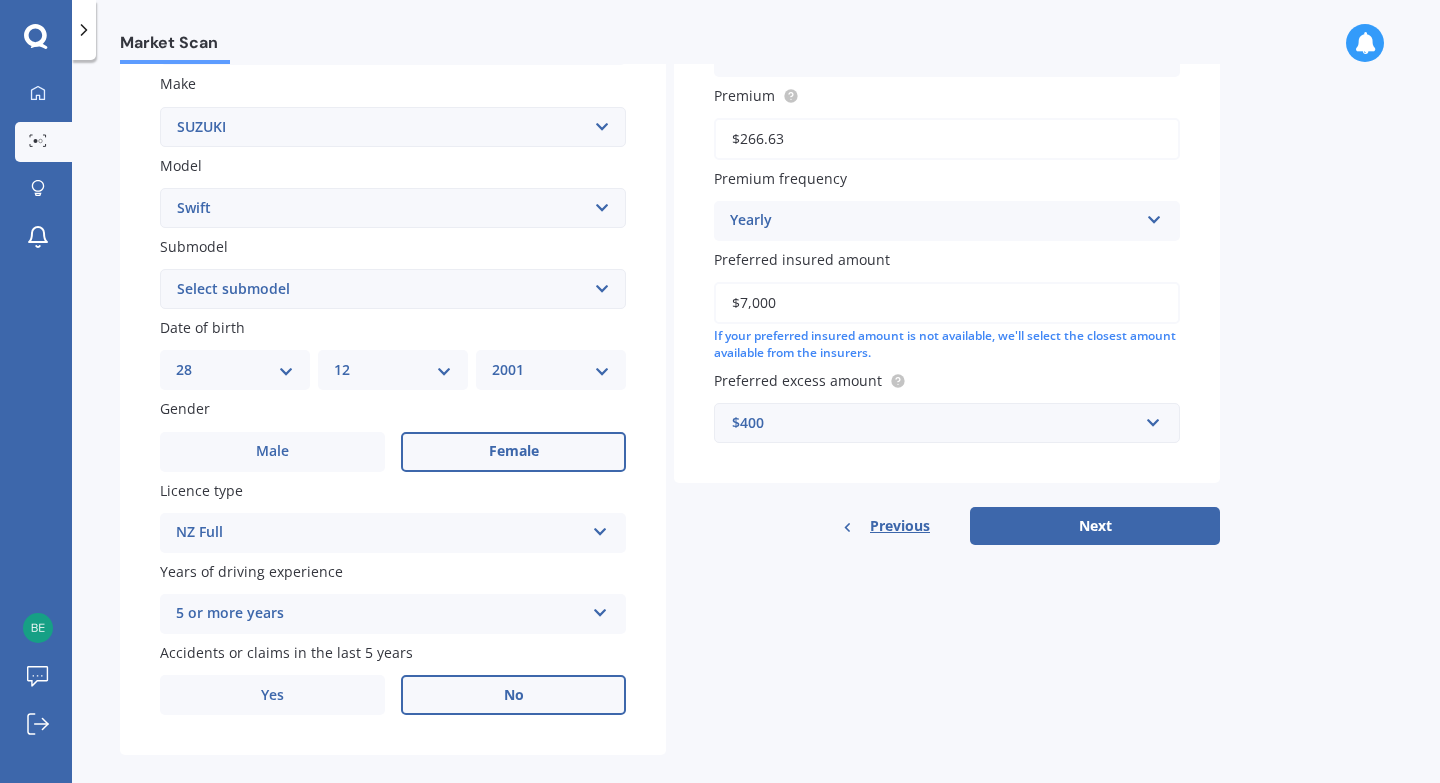 click on "No" at bounding box center (513, 695) 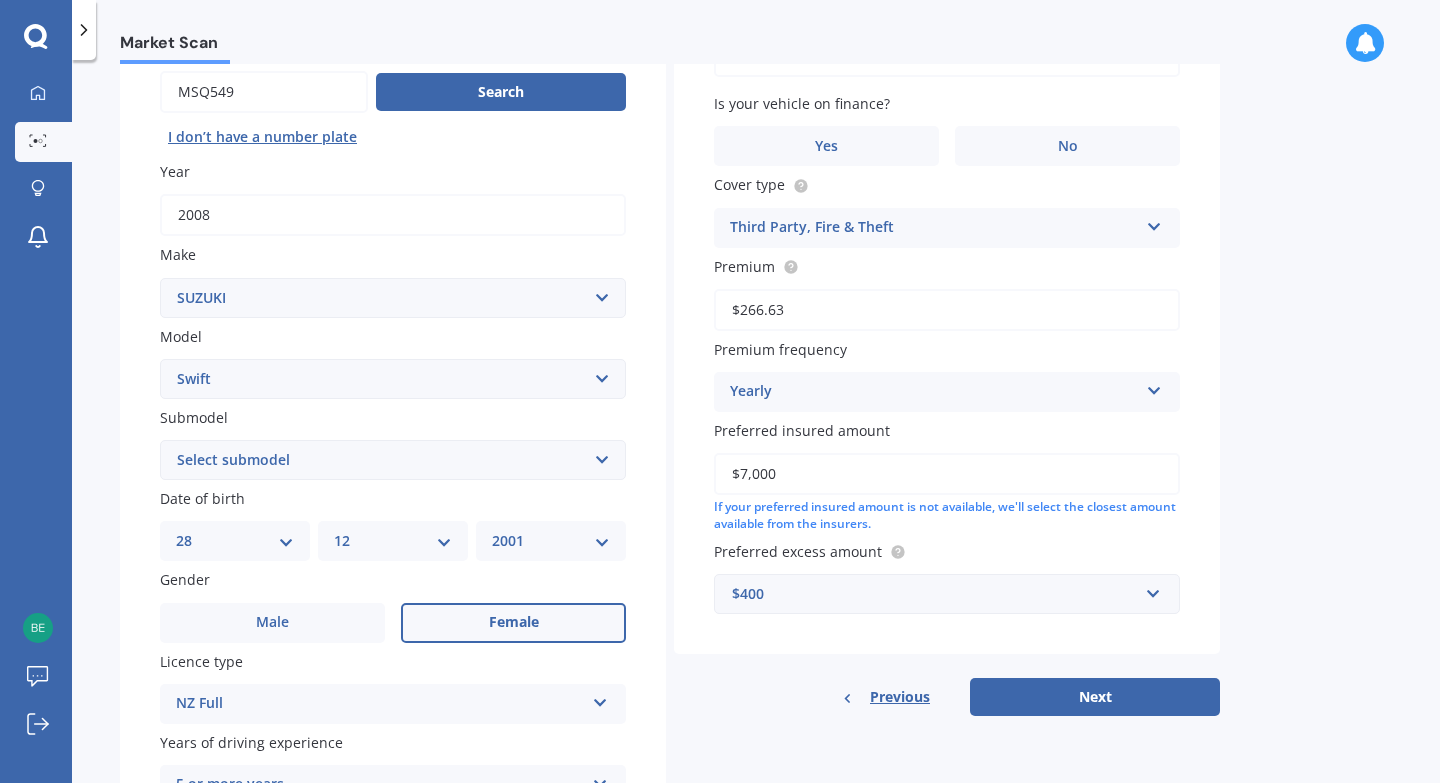 scroll, scrollTop: 190, scrollLeft: 0, axis: vertical 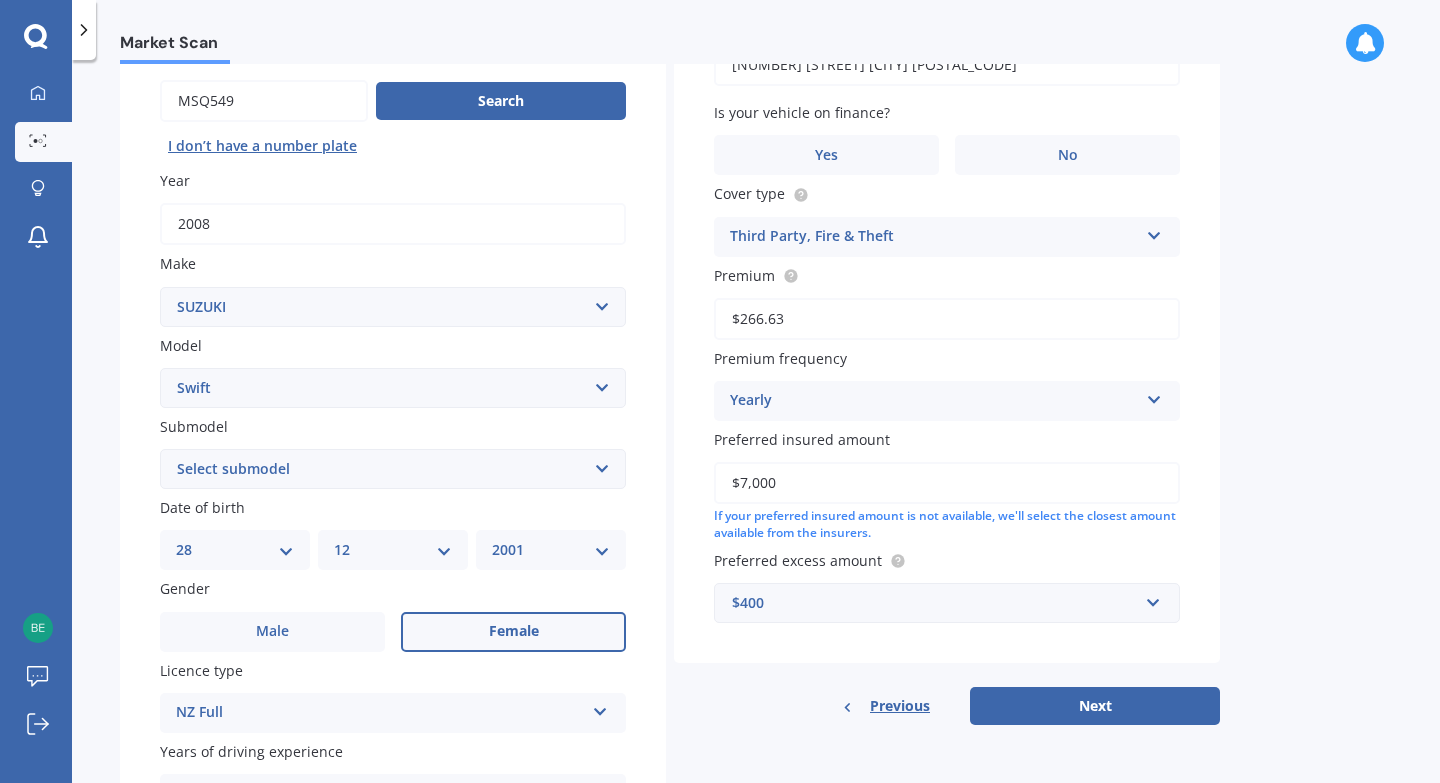 click on "$7,000" at bounding box center (947, 483) 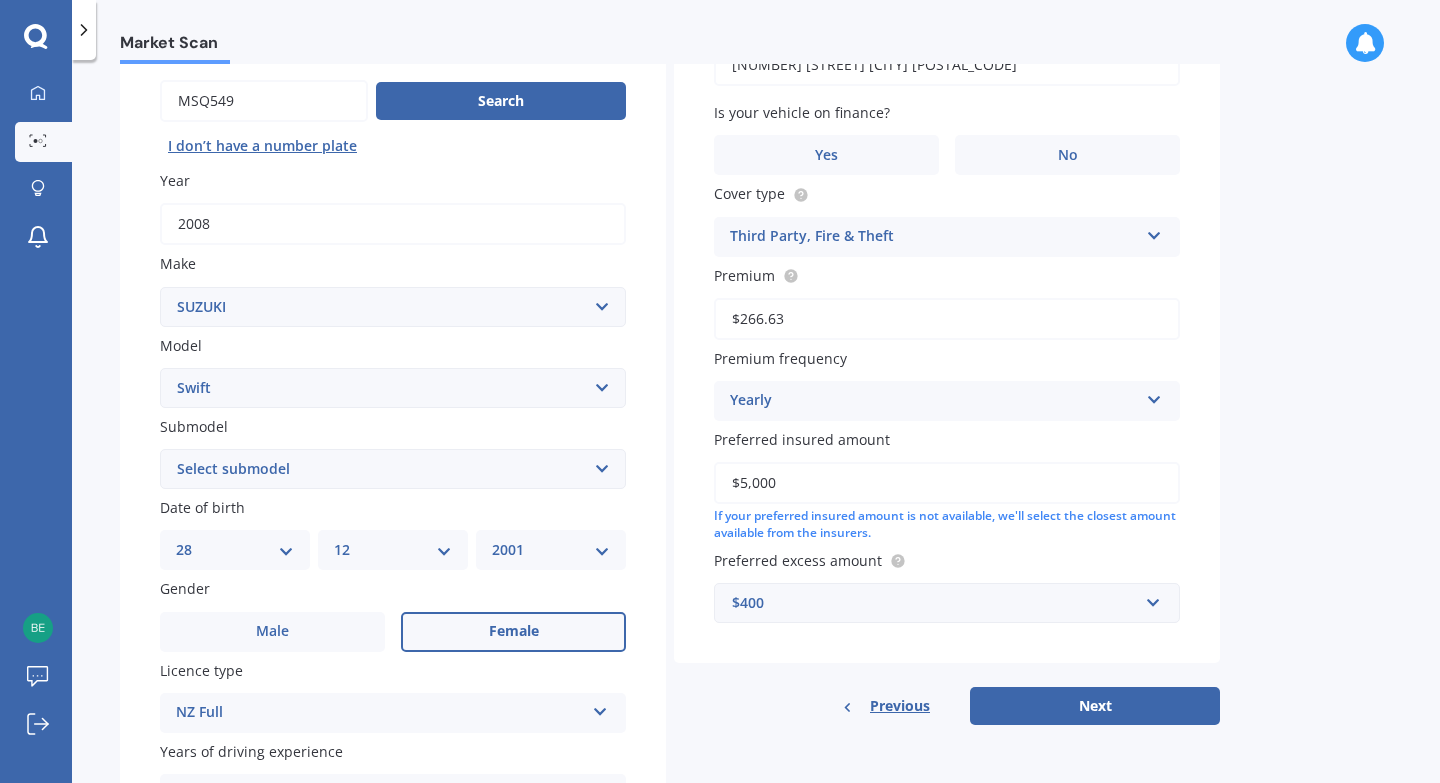 click on "Market Scan Vehicle Market Scan 70 % We just need a few more details to provide an accurate quote Details Plate number Search I don’t have a number plate Year 2008 Make Select make AC ALFA ROMEO ASTON MARTIN AUDI AUSTIN BEDFORD Bentley BMW BYD CADILLAC CAN-AM CHERY CHEVROLET CHRYSLER Citroen CRUISEAIR CUPRA DAEWOO DAIHATSU DAIMLER DAMON DIAHATSU DODGE EXOCET FACTORY FIVE FERRARI FIAT Fiord FLEETWOOD FORD FOTON FRASER GEELY GENESIS GEORGIE BOY GMC GREAT WALL GWM HAVAL HILLMAN HINO HOLDEN HOLIDAY RAMBLER HONDA HUMMER HYUNDAI INFINITI ISUZU IVECO JAC JAECOO JAGUAR JEEP KGM KIA LADA LAMBORGHINI LANCIA LANDROVER LDV LEAPMOTOR LEXUS LINCOLN LOTUS LUNAR M.G M.G. MAHINDRA MASERATI MAZDA MCLAREN MERCEDES AMG Mercedes Benz MERCEDES-AMG MERCURY MINI Mitsubishi MORGAN MORRIS NEWMAR Nissan OMODA OPEL OXFORD PEUGEOT Plymouth Polestar PONTIAC PORSCHE PROTON RAM Range Rover Rayne RENAULT ROLLS ROYCE ROVER SAAB SATURN SEAT SHELBY SKODA SMART SSANGYONG SUBARU SUZUKI TATA TESLA TIFFIN Toyota TRIUMPH TVR Vauxhall VOLKSWAGEN ZX" at bounding box center (756, 425) 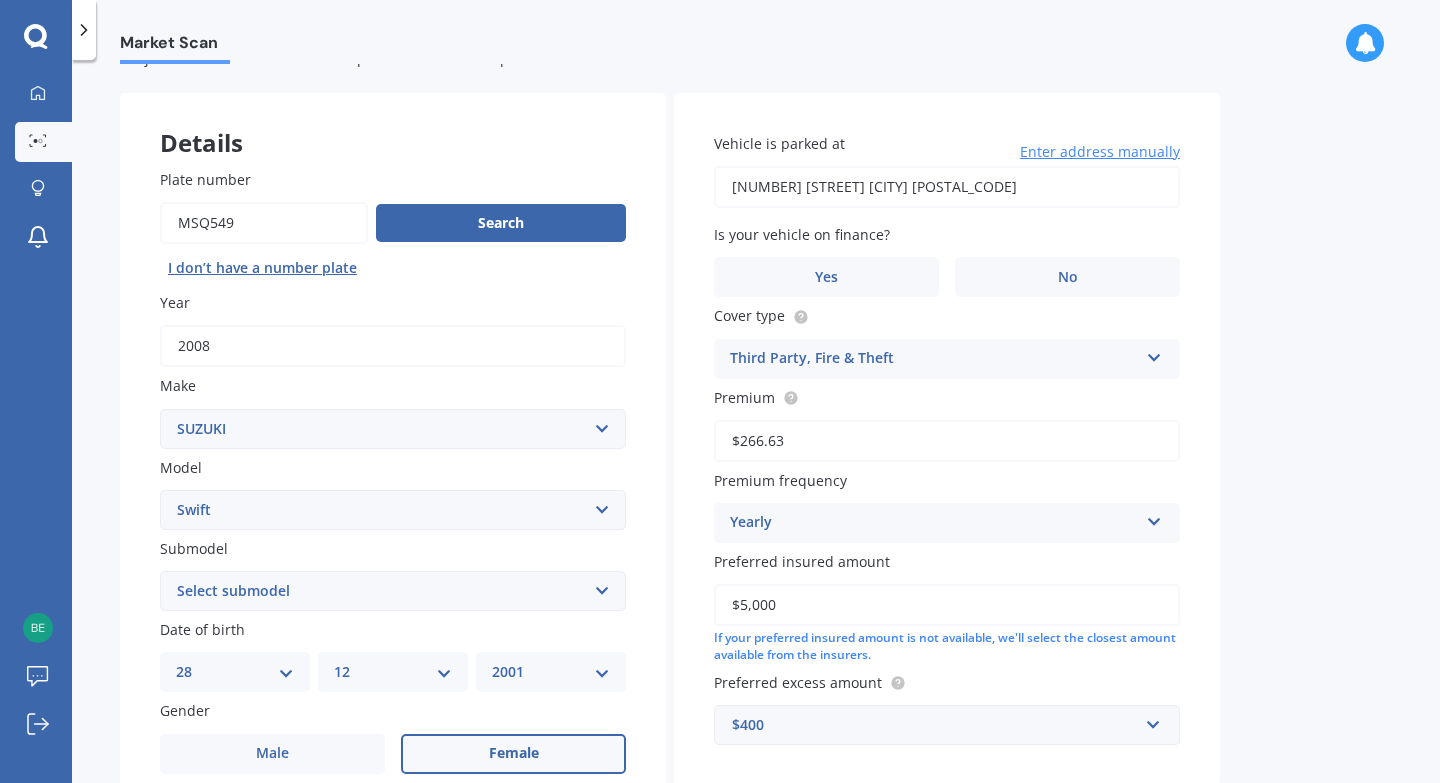 scroll, scrollTop: 69, scrollLeft: 0, axis: vertical 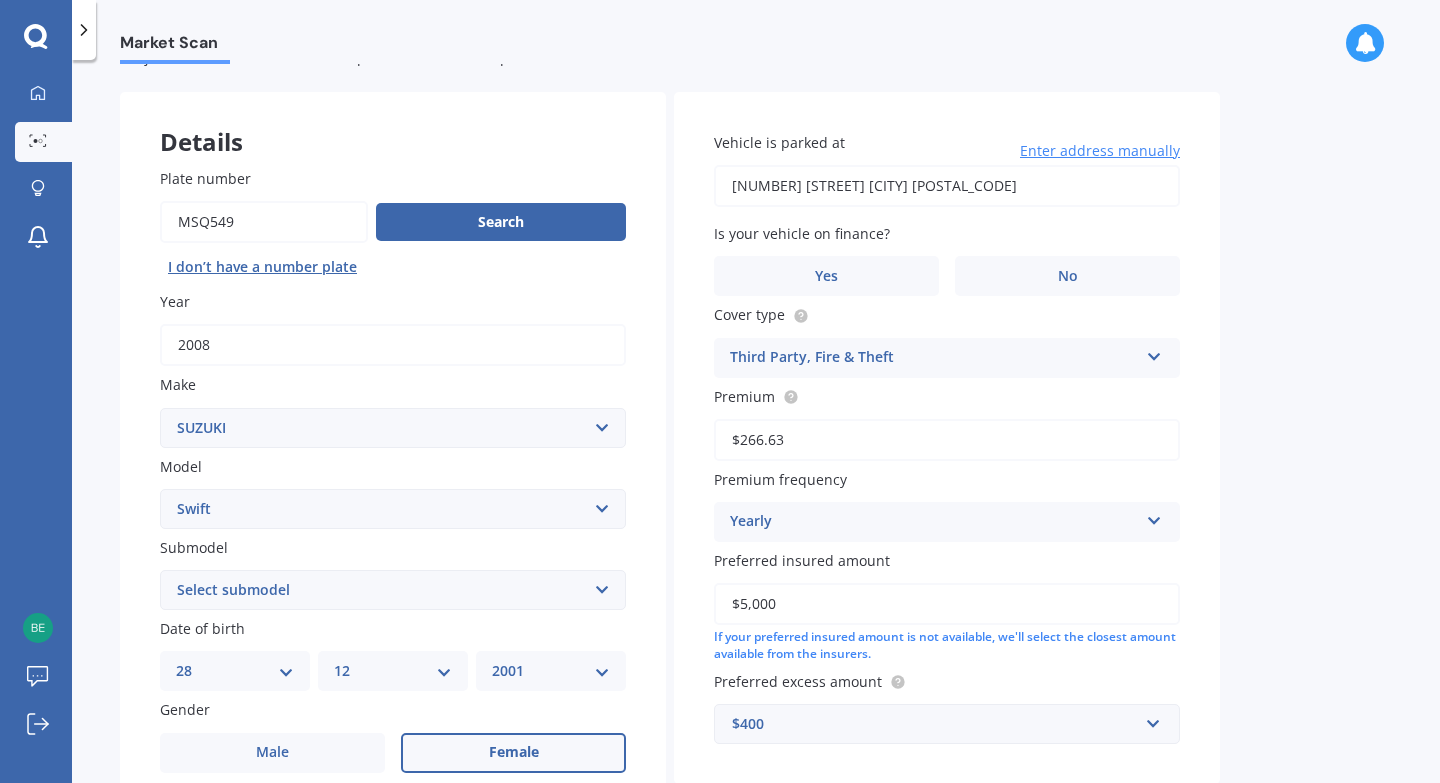 click on "$5,000" at bounding box center [947, 604] 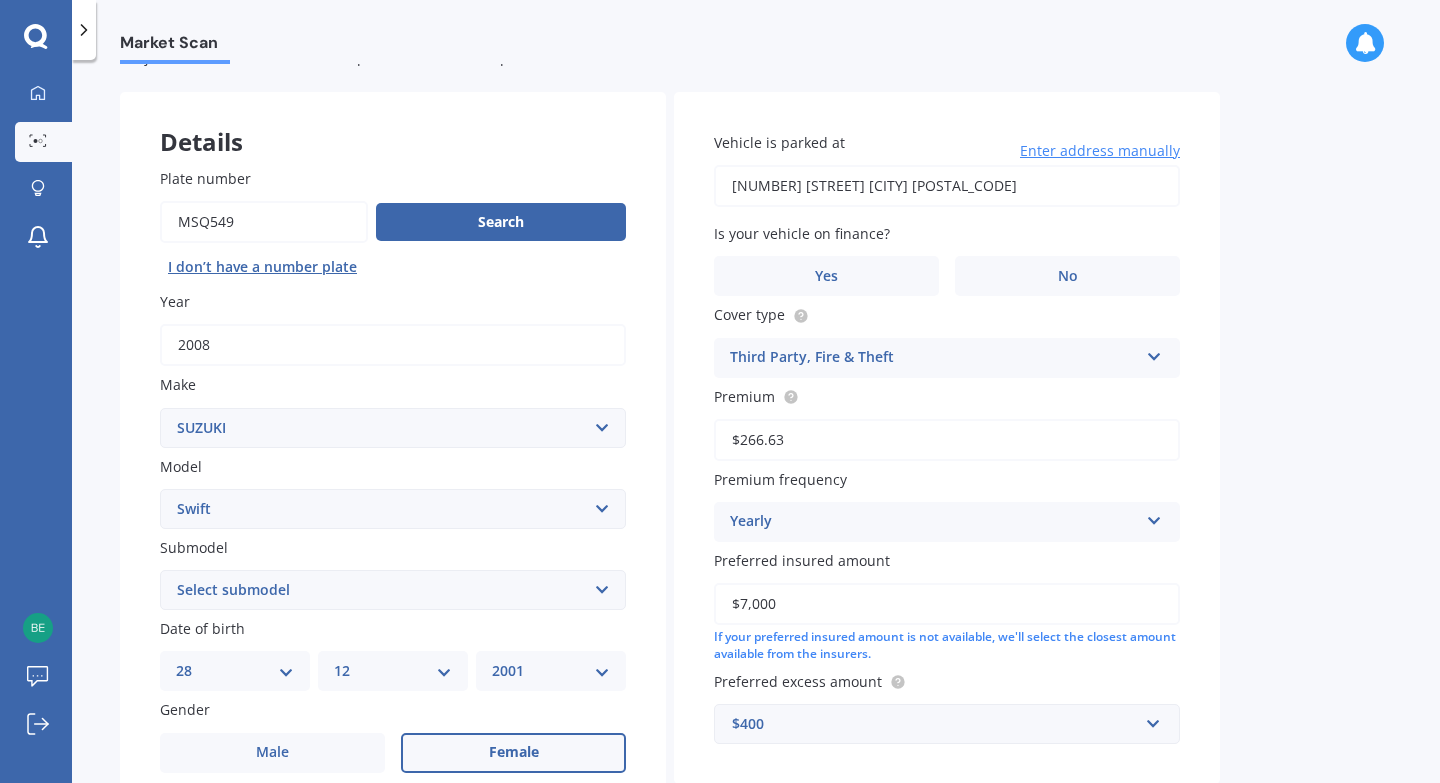 type on "$7,000" 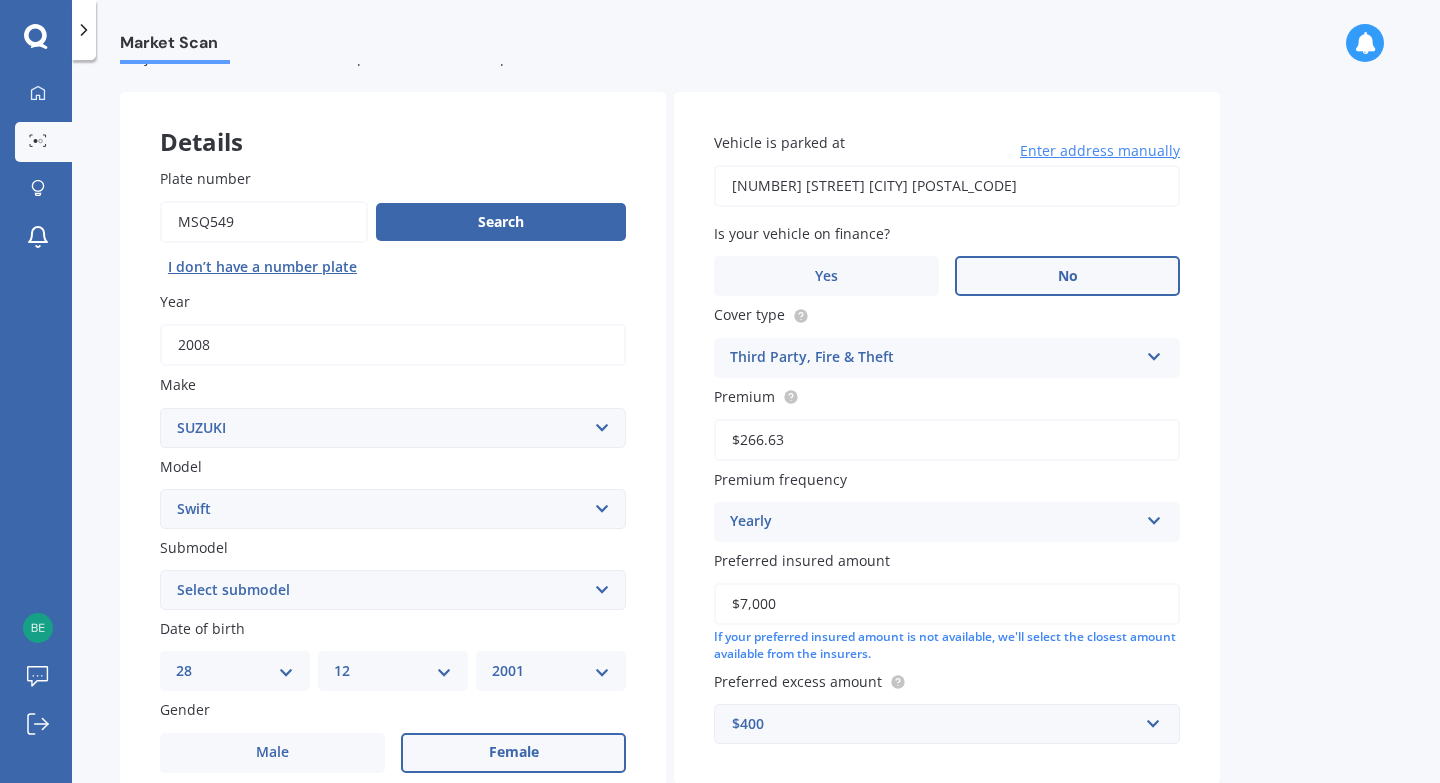 click on "No" at bounding box center [1067, 276] 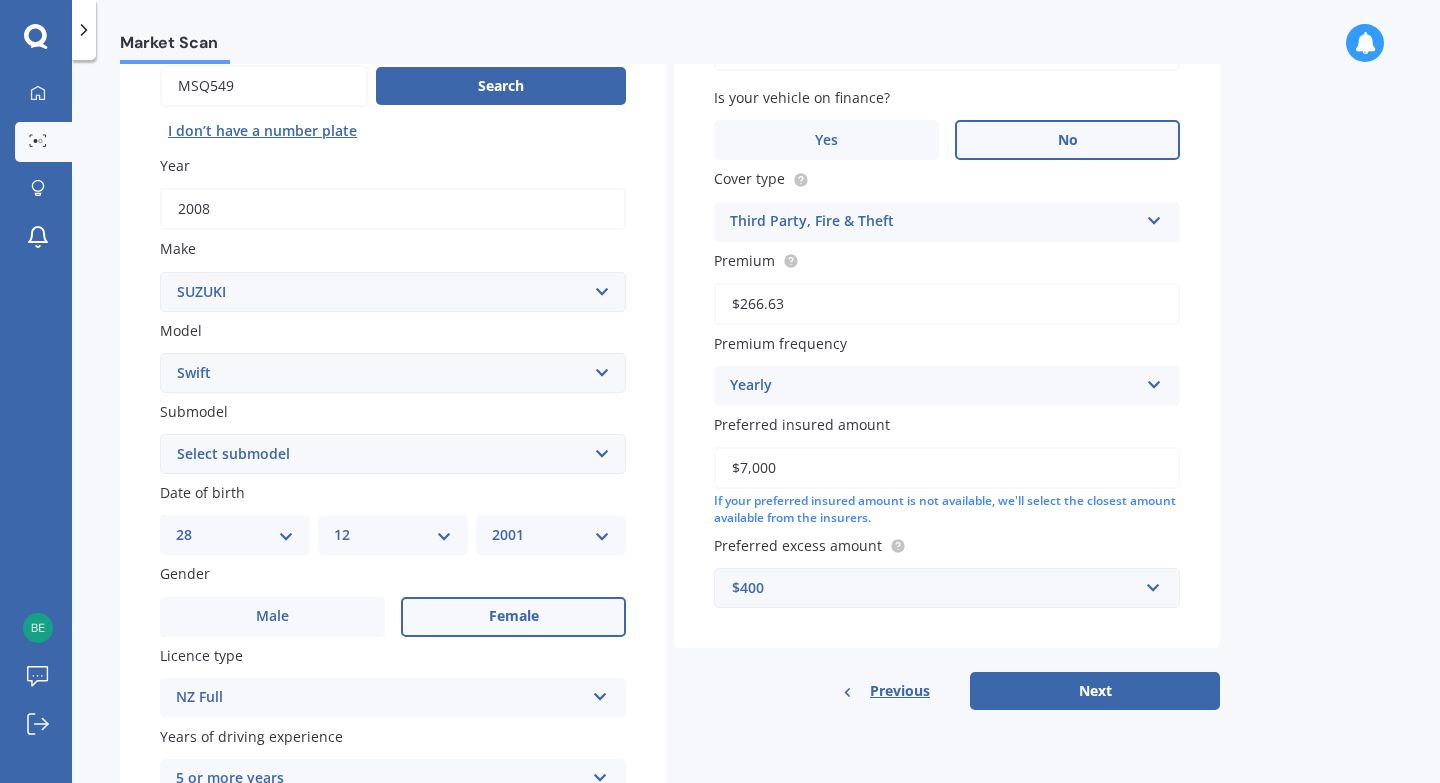 scroll, scrollTop: 394, scrollLeft: 0, axis: vertical 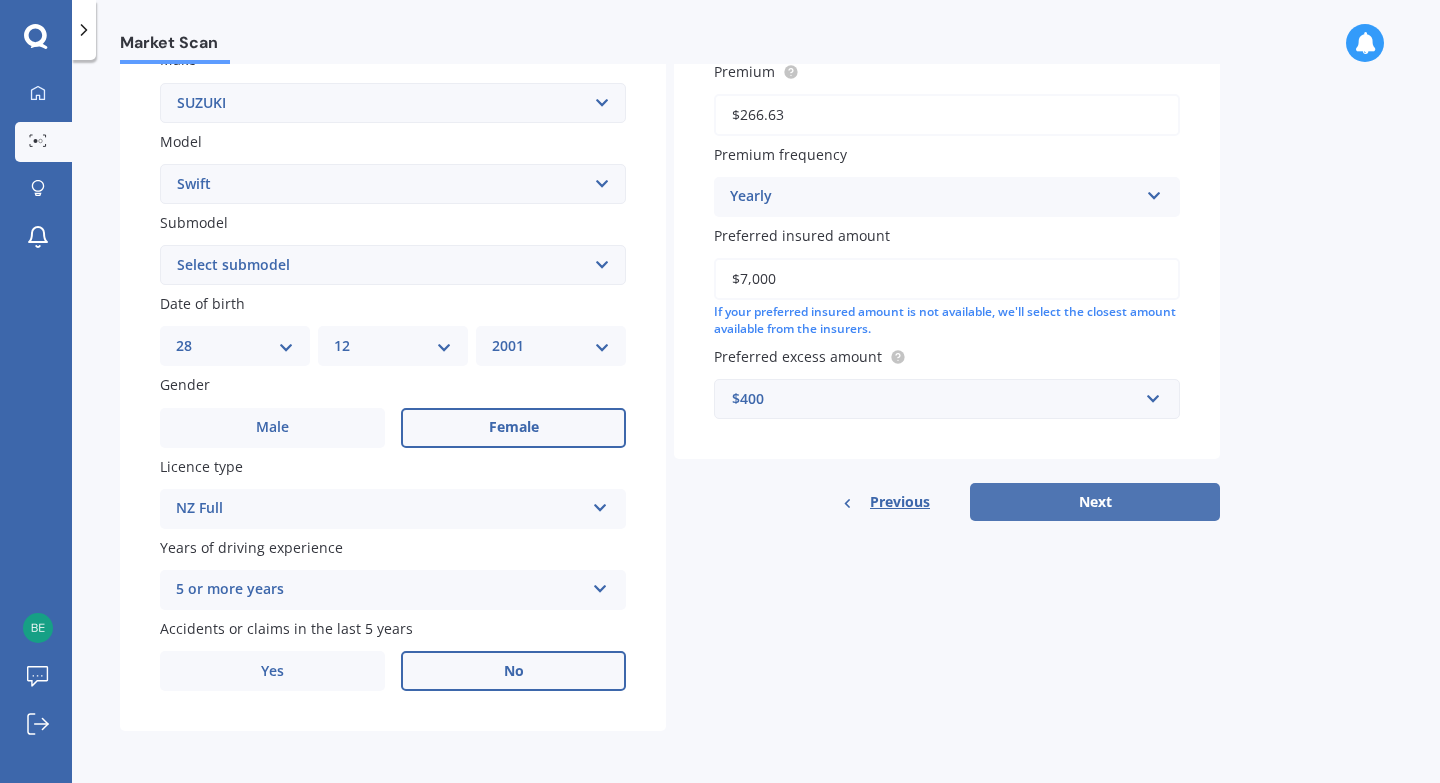 click on "Next" at bounding box center (1095, 502) 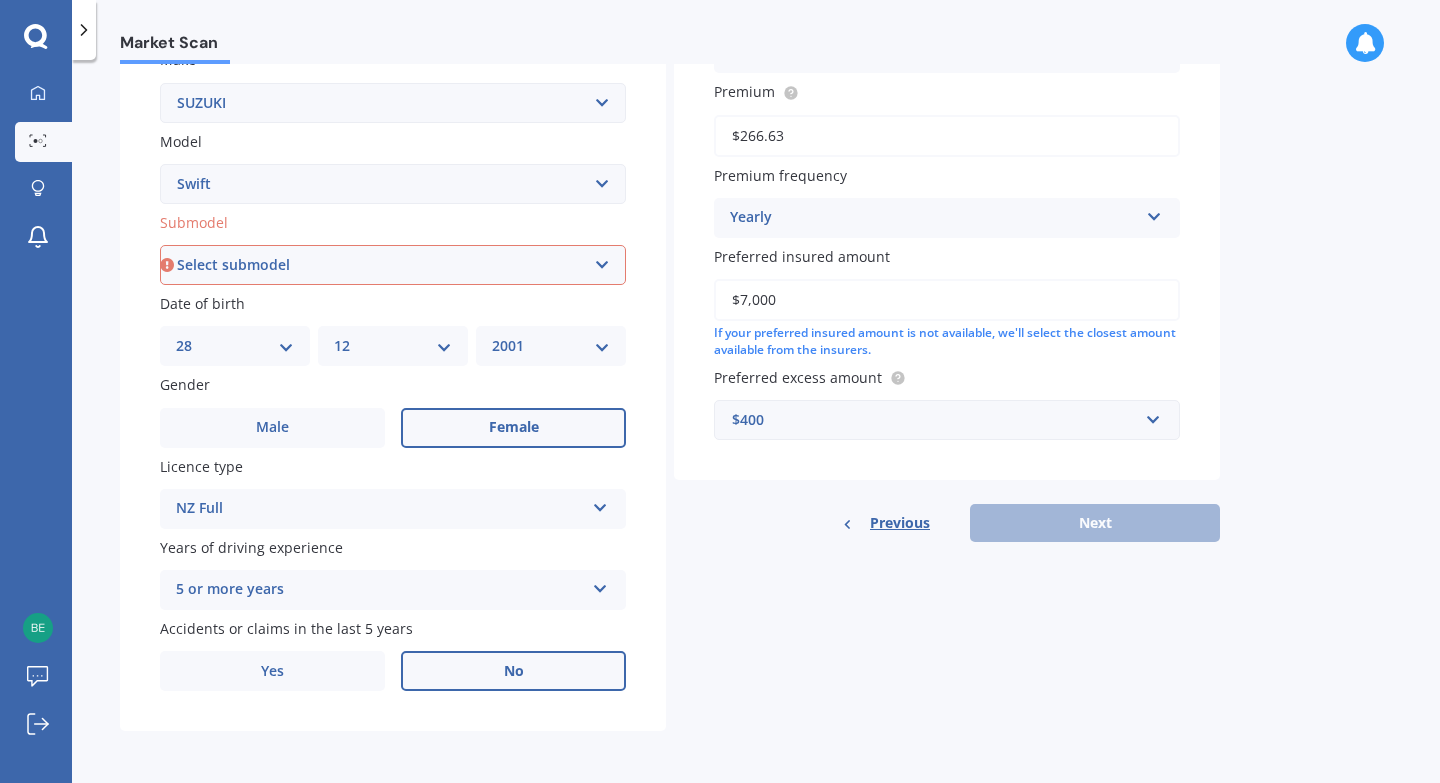 click on "Select submodel (All other) Cino Diesel Turbo GA GL GLX GO GP GS GTI LTD RS Hybrid RS non turbo RS turbo RSX SE Sport 1.6 Sport turbo" at bounding box center [393, 265] 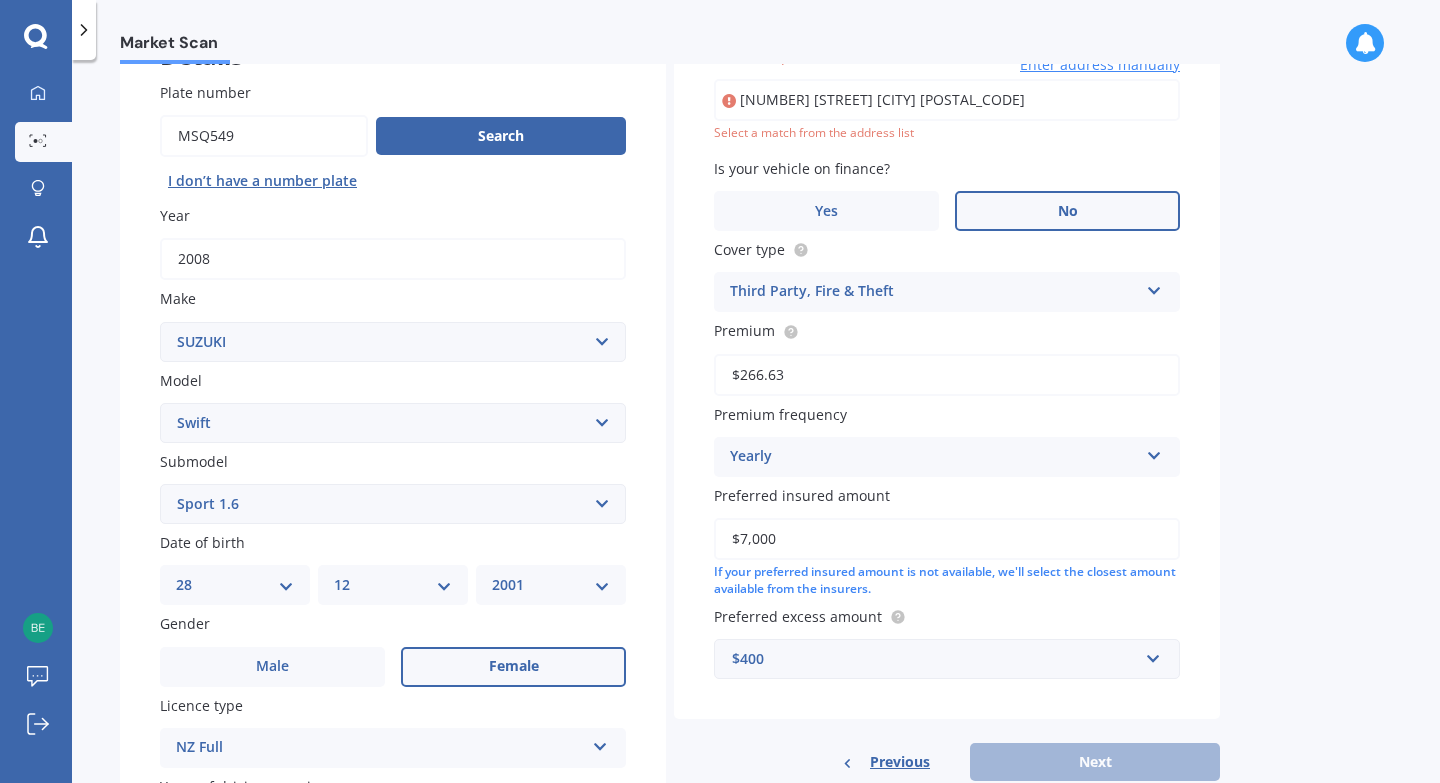 scroll, scrollTop: 137, scrollLeft: 0, axis: vertical 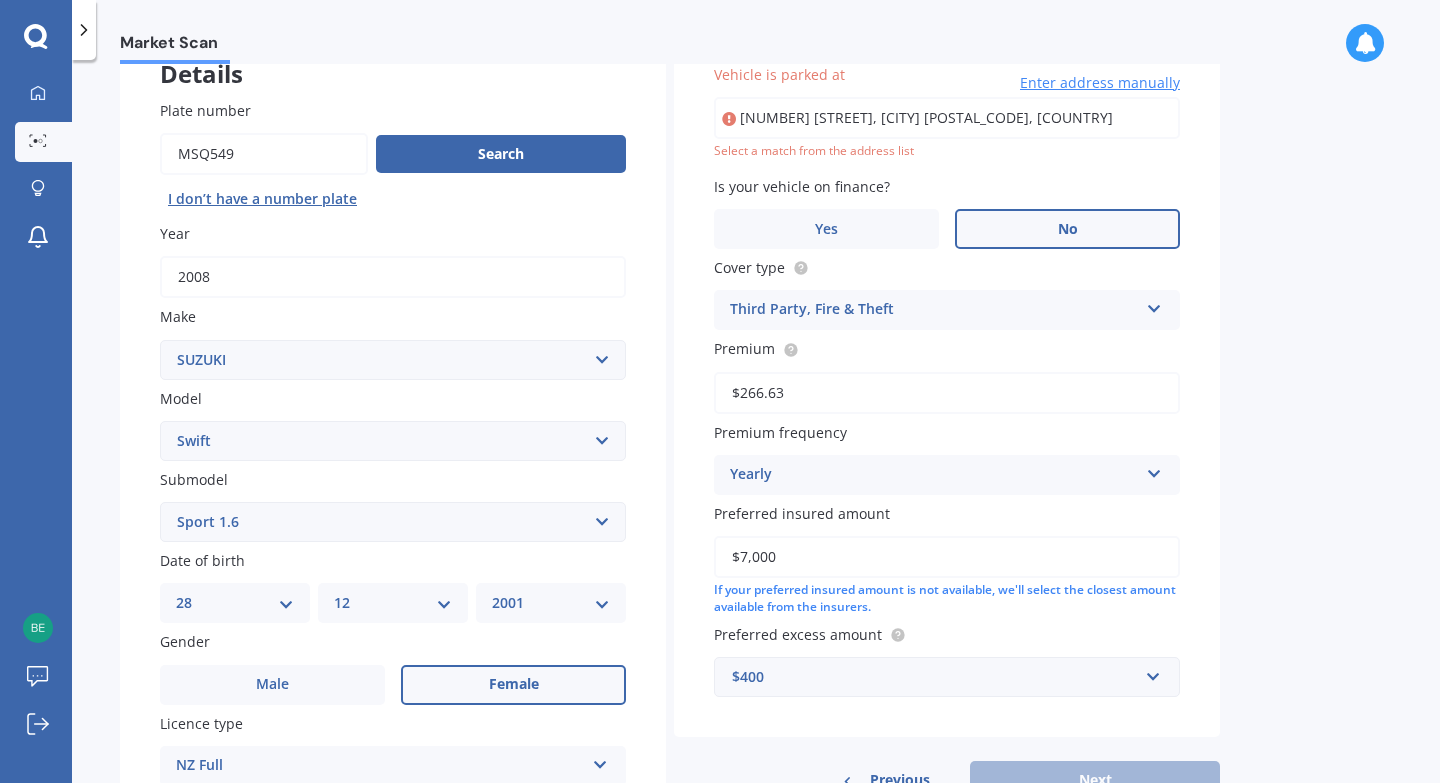 type on "[NUMBER] [STREET], [CITY] [POSTAL_CODE]" 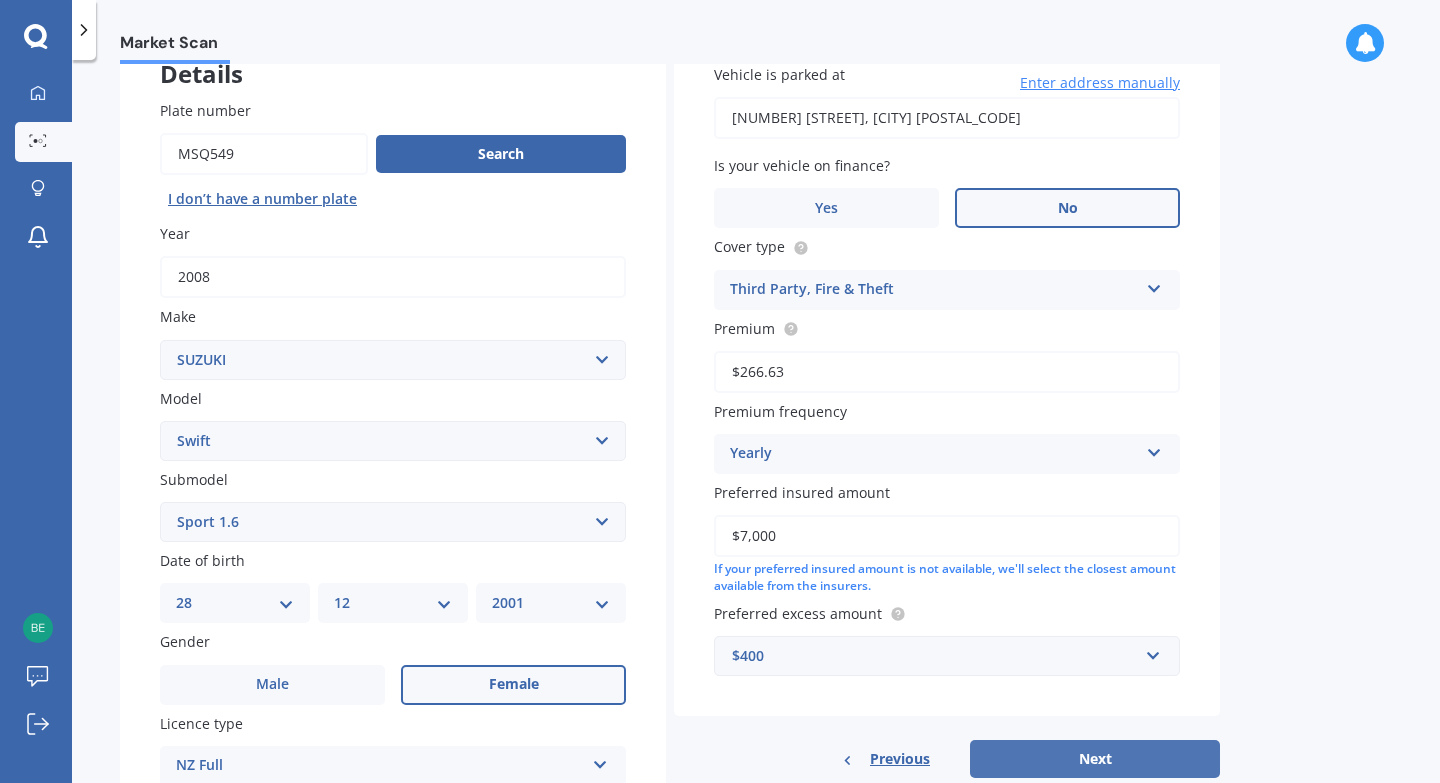click on "Next" at bounding box center [1095, 759] 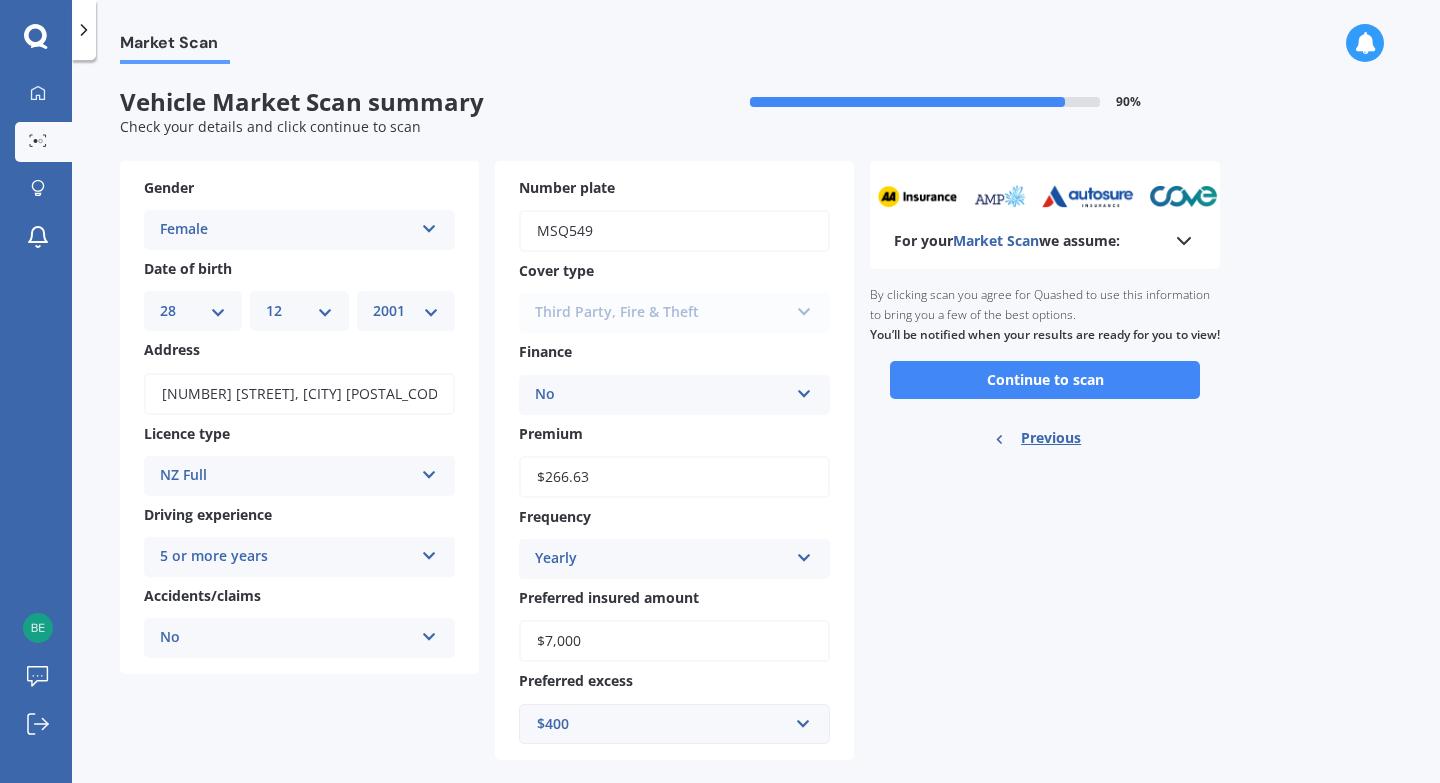 scroll, scrollTop: 28, scrollLeft: 0, axis: vertical 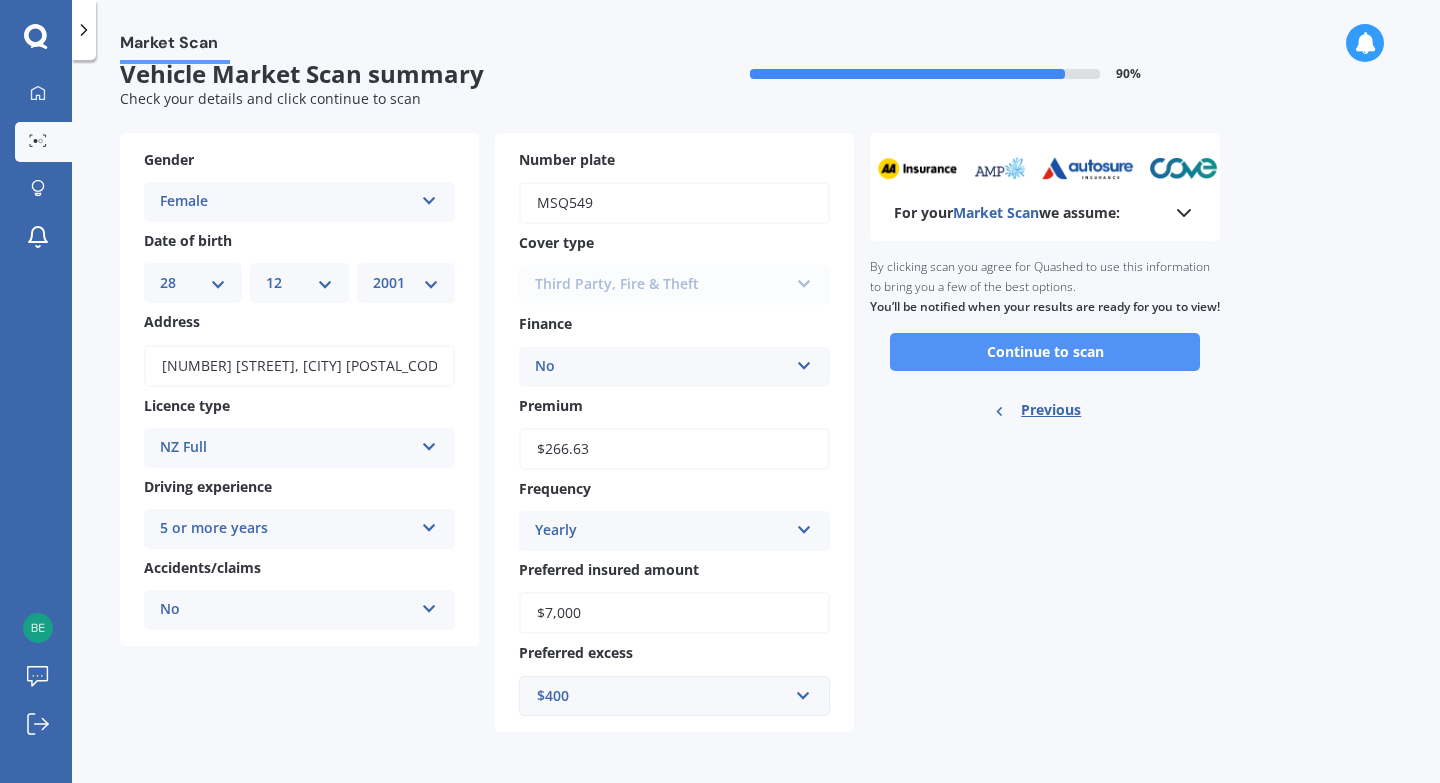 click on "Continue to scan" at bounding box center [1045, 352] 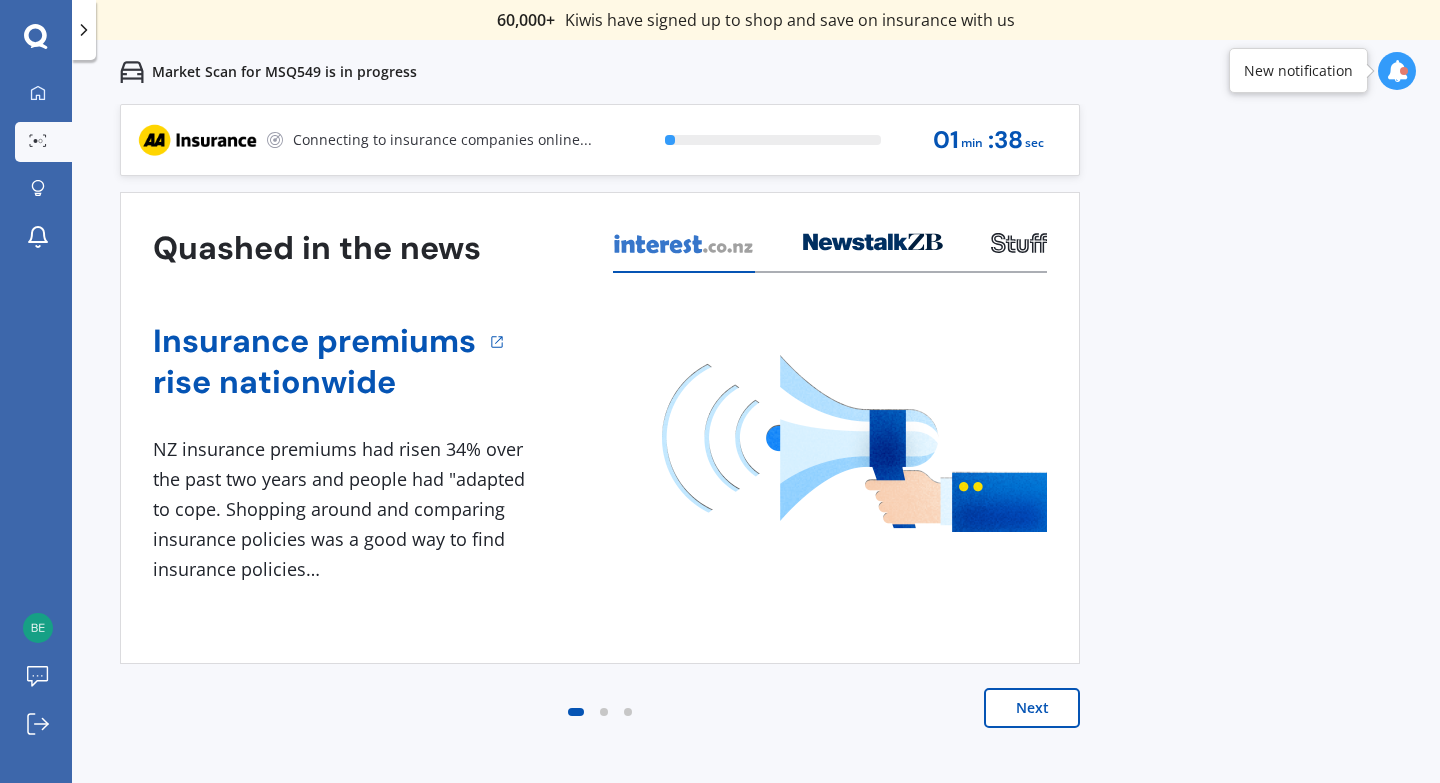 scroll, scrollTop: 0, scrollLeft: 0, axis: both 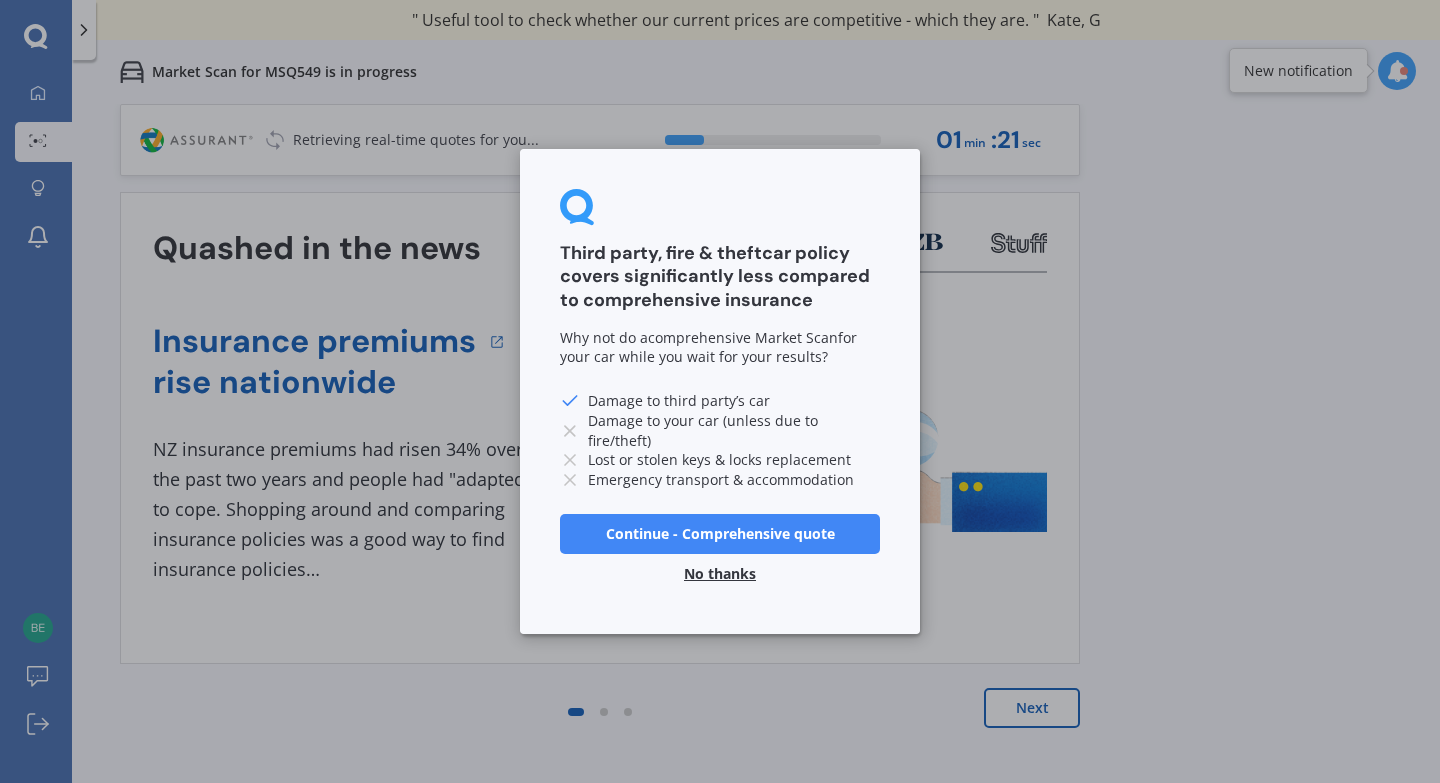 click on "Continue - Comprehensive quote" at bounding box center (720, 534) 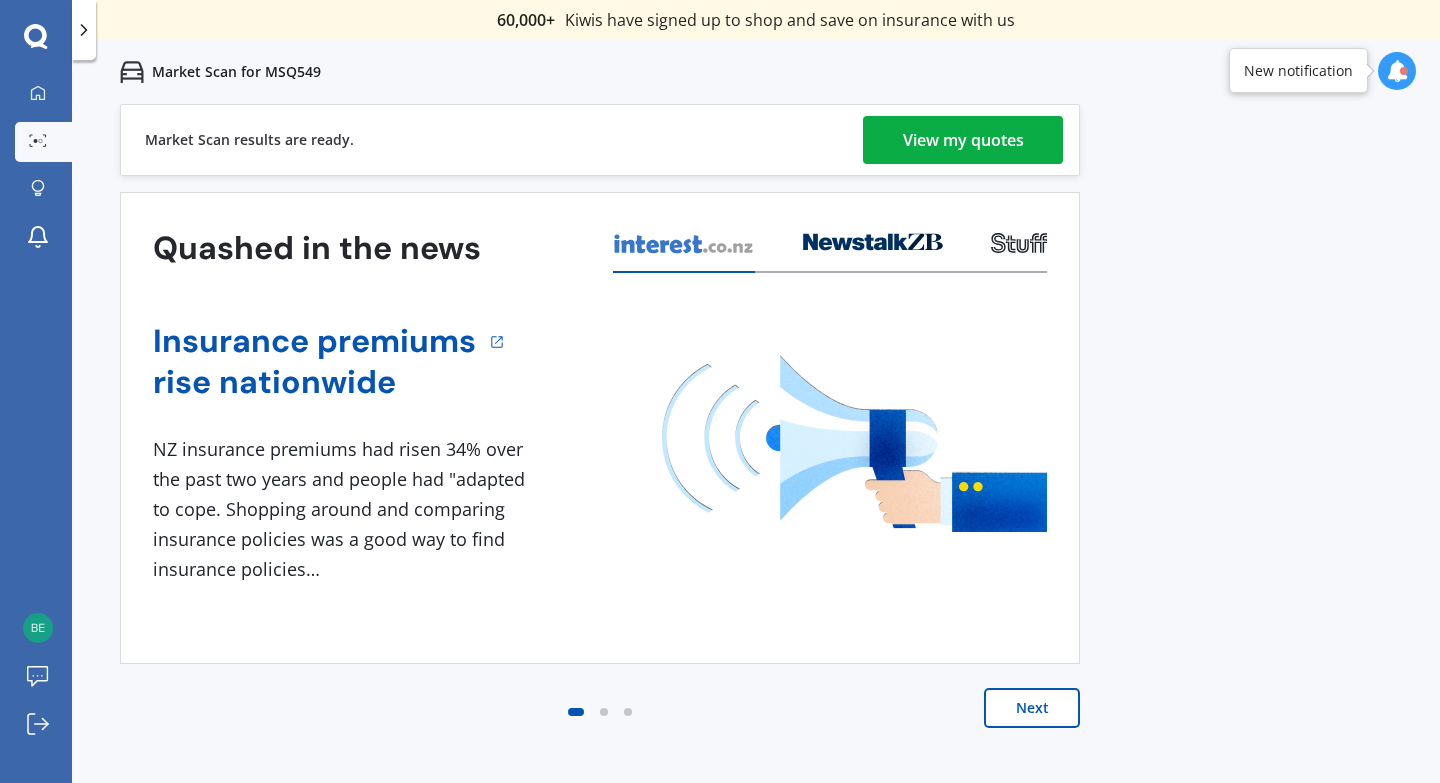 scroll, scrollTop: 0, scrollLeft: 0, axis: both 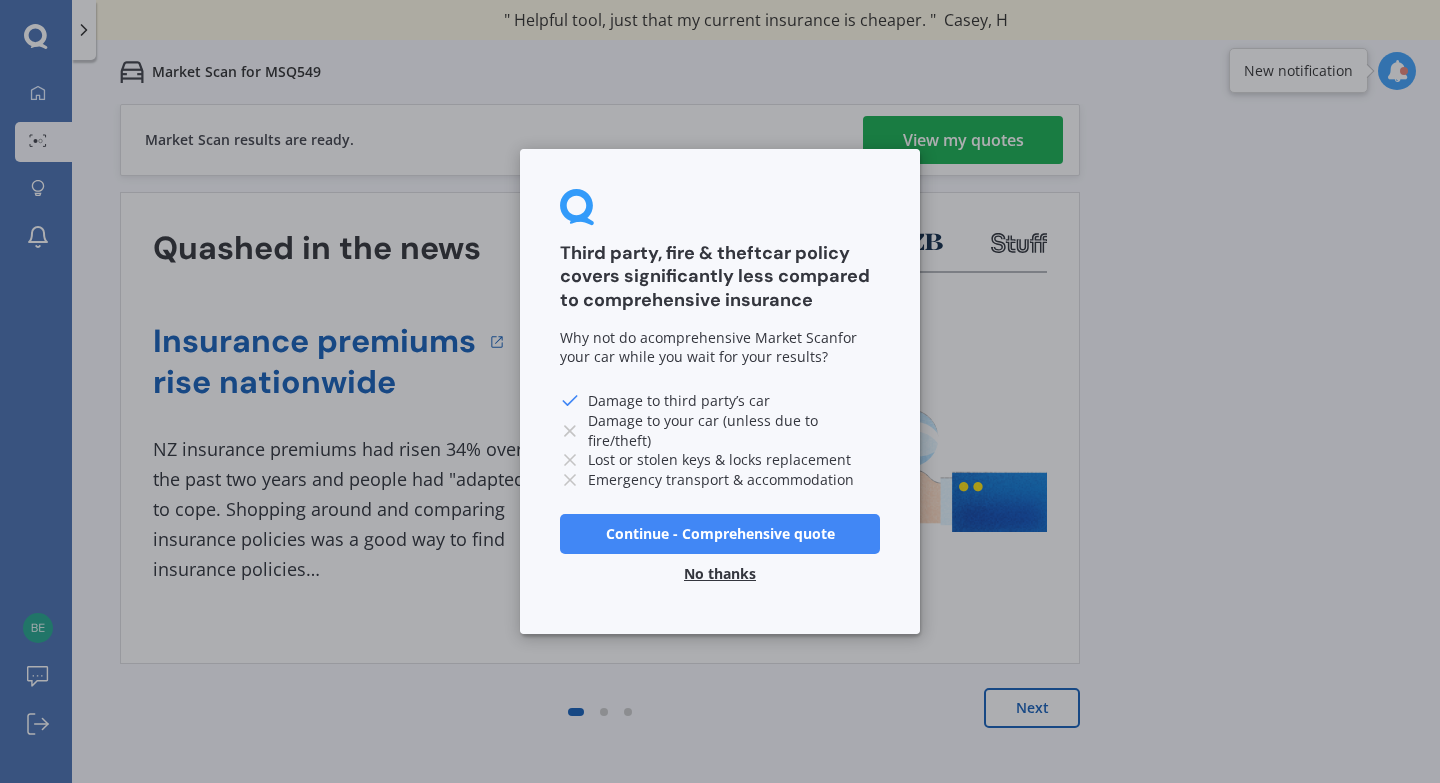 click on "No thanks" at bounding box center (720, 574) 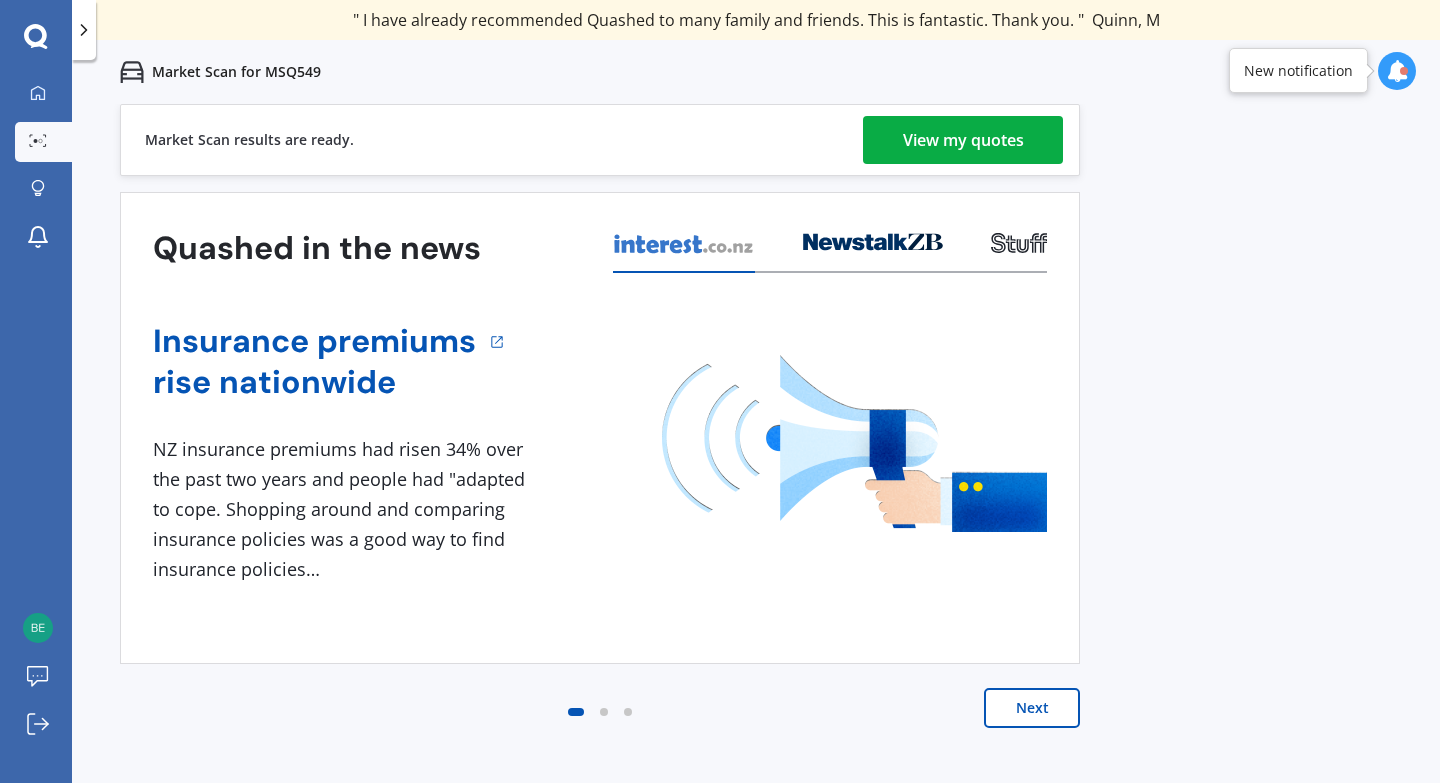 click on "View my quotes" at bounding box center [963, 140] 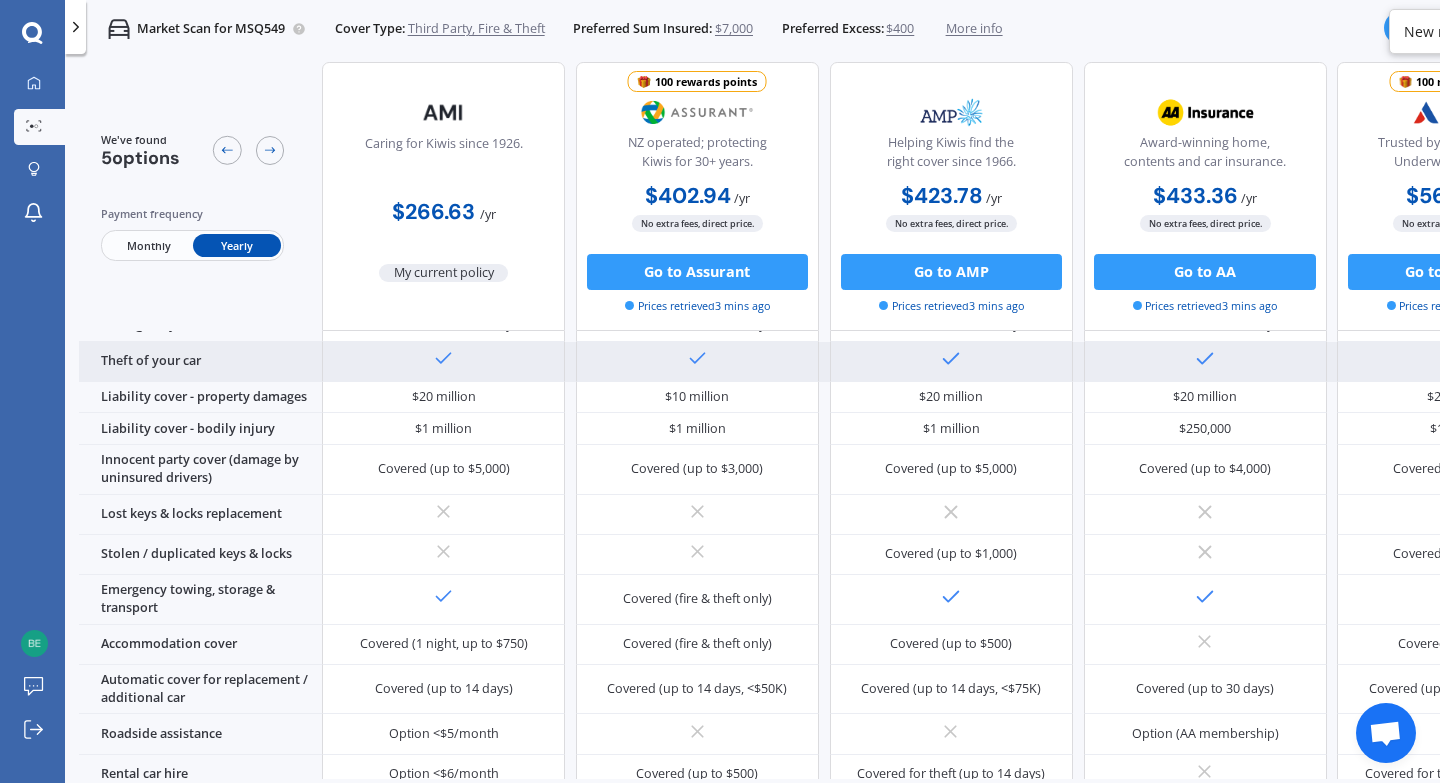 scroll, scrollTop: 0, scrollLeft: 0, axis: both 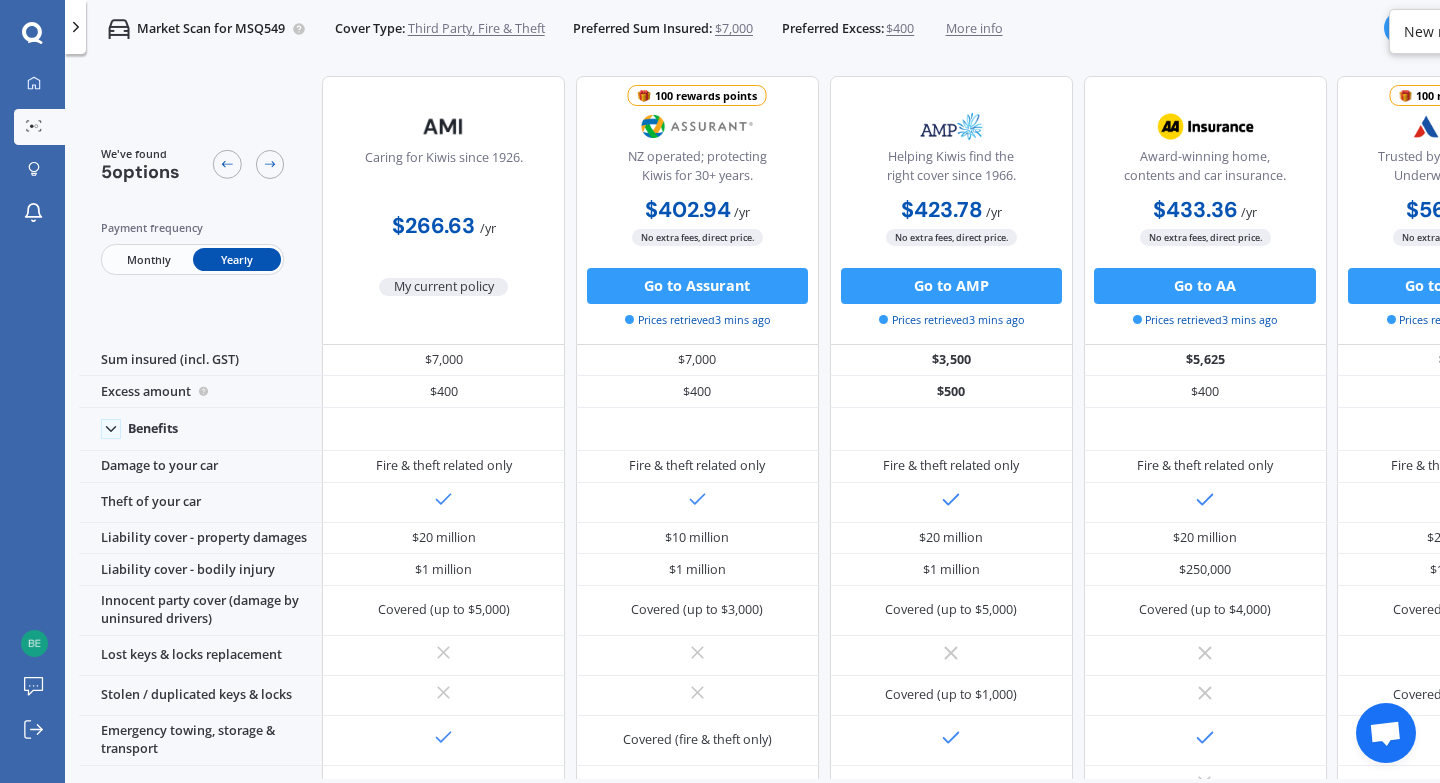 click on "Monthly" at bounding box center [148, 259] 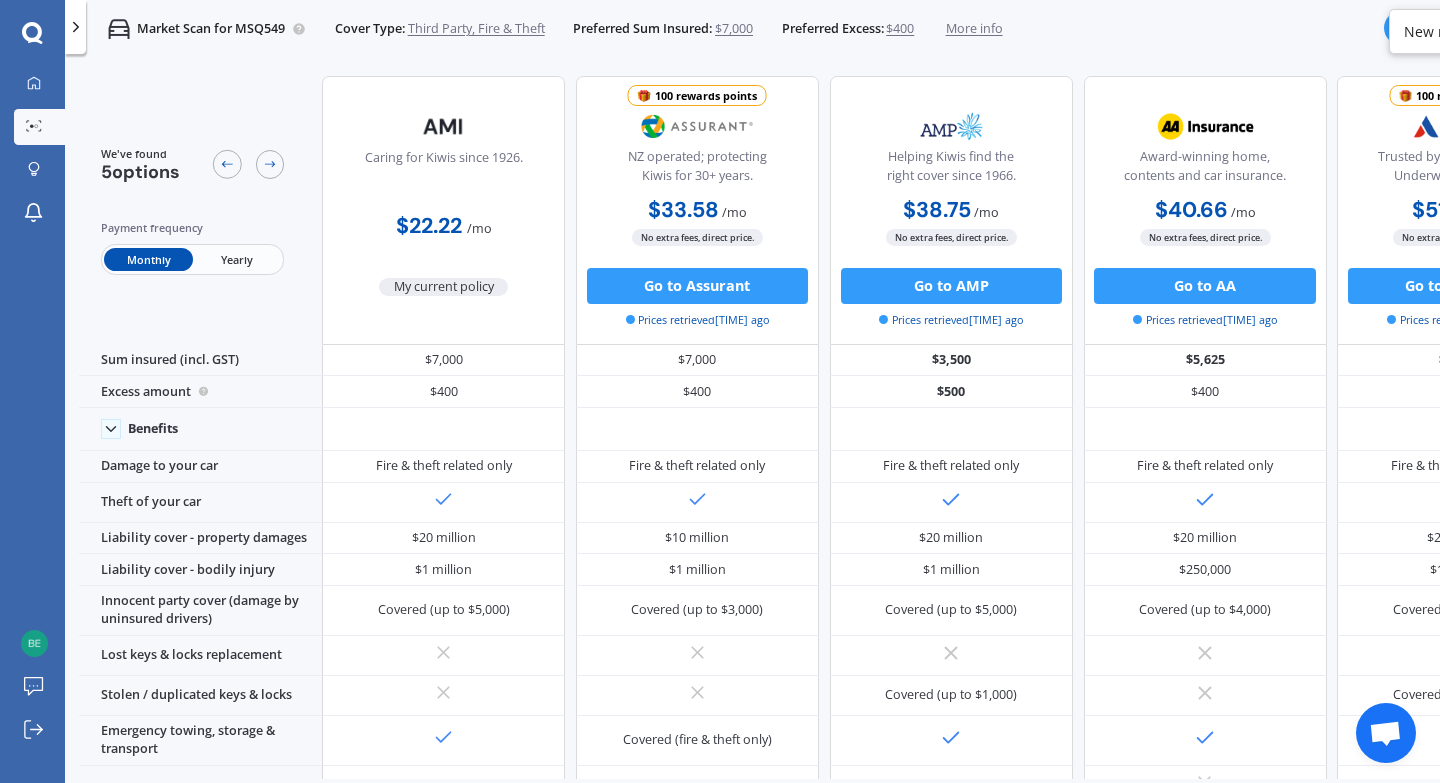 click on "Yearly" at bounding box center [237, 259] 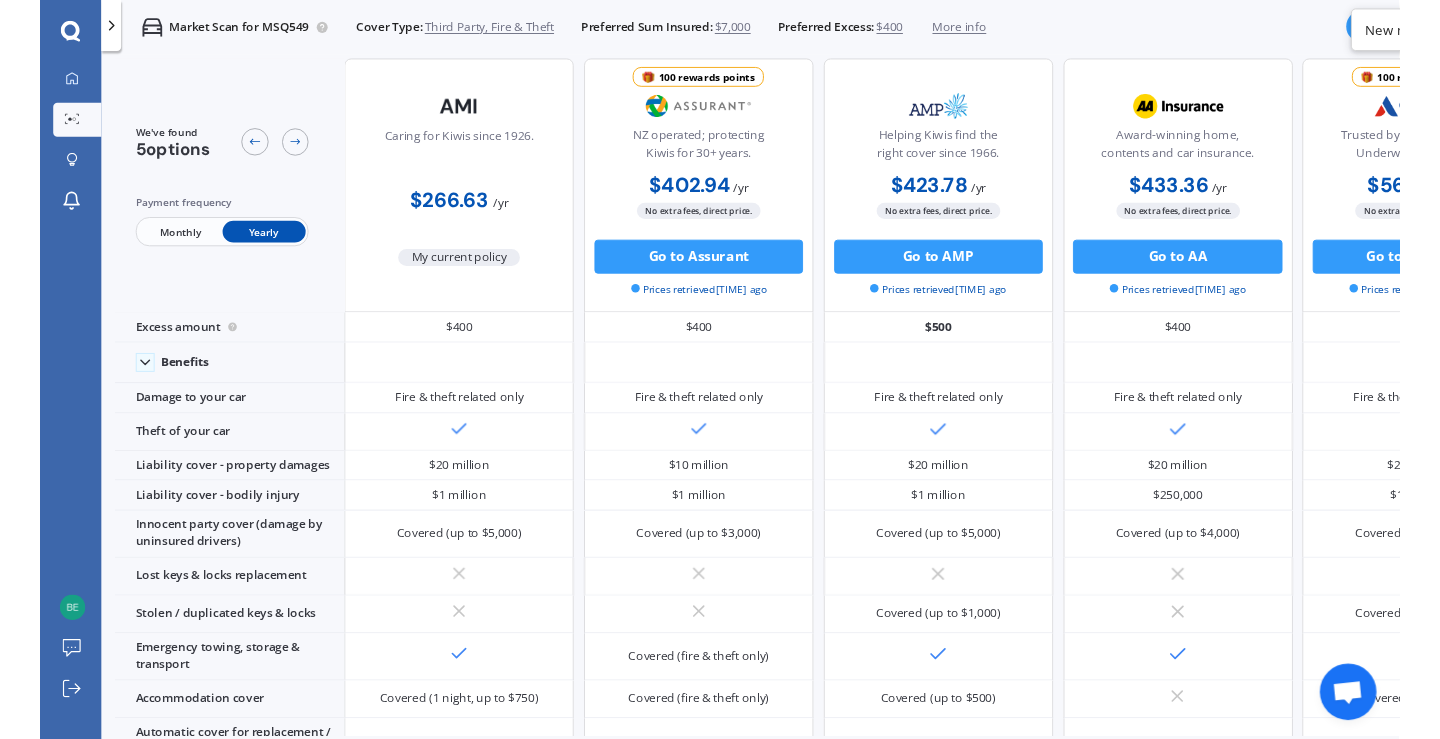 scroll, scrollTop: 0, scrollLeft: 0, axis: both 